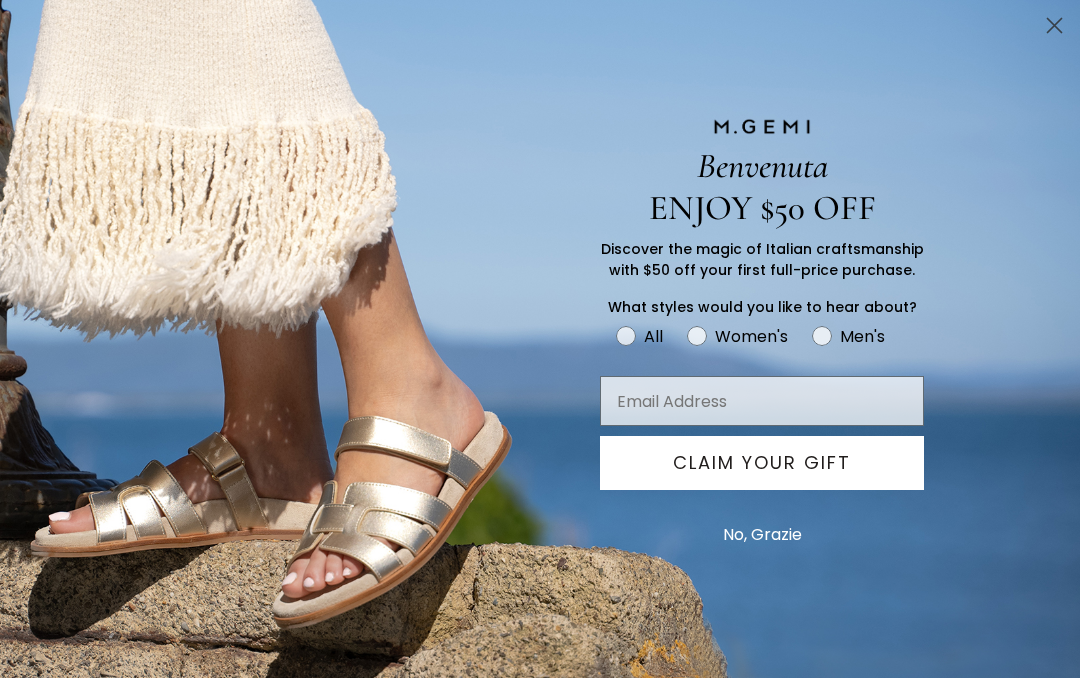 scroll, scrollTop: 1468, scrollLeft: 0, axis: vertical 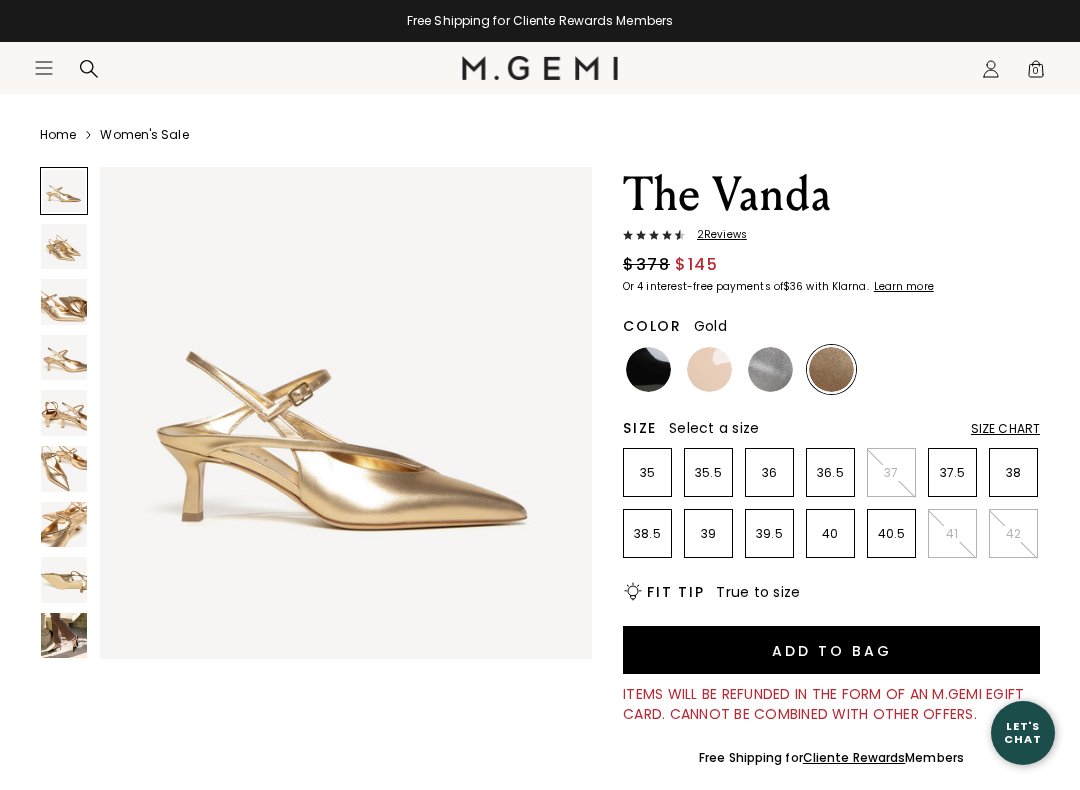 click on "2  Review s" at bounding box center [716, 235] 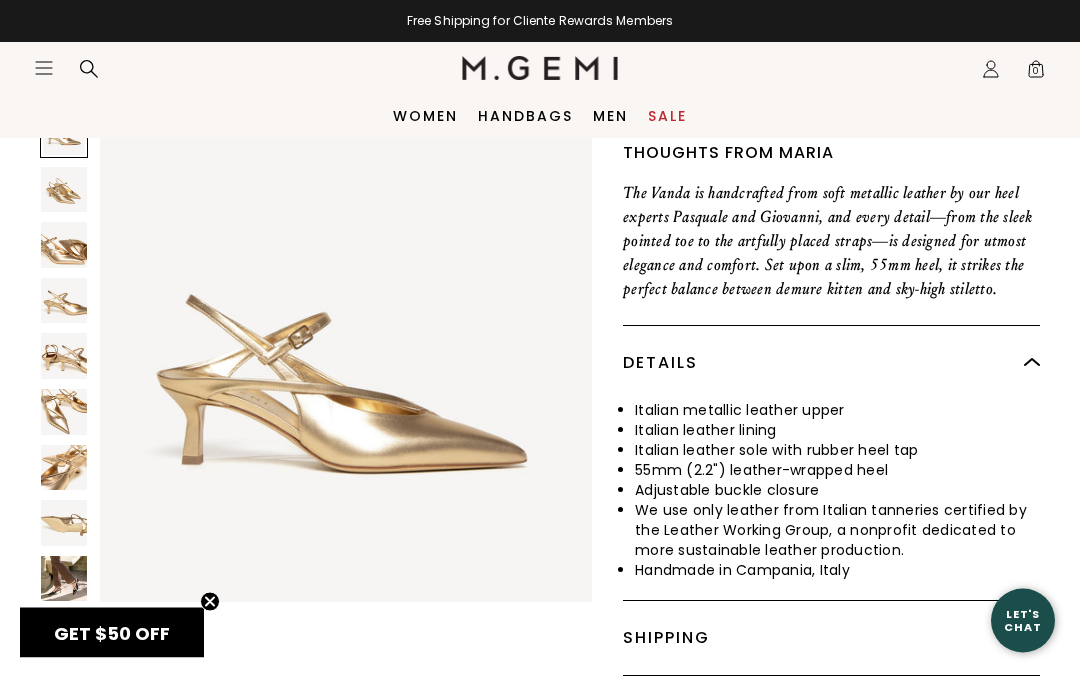 scroll, scrollTop: 627, scrollLeft: 0, axis: vertical 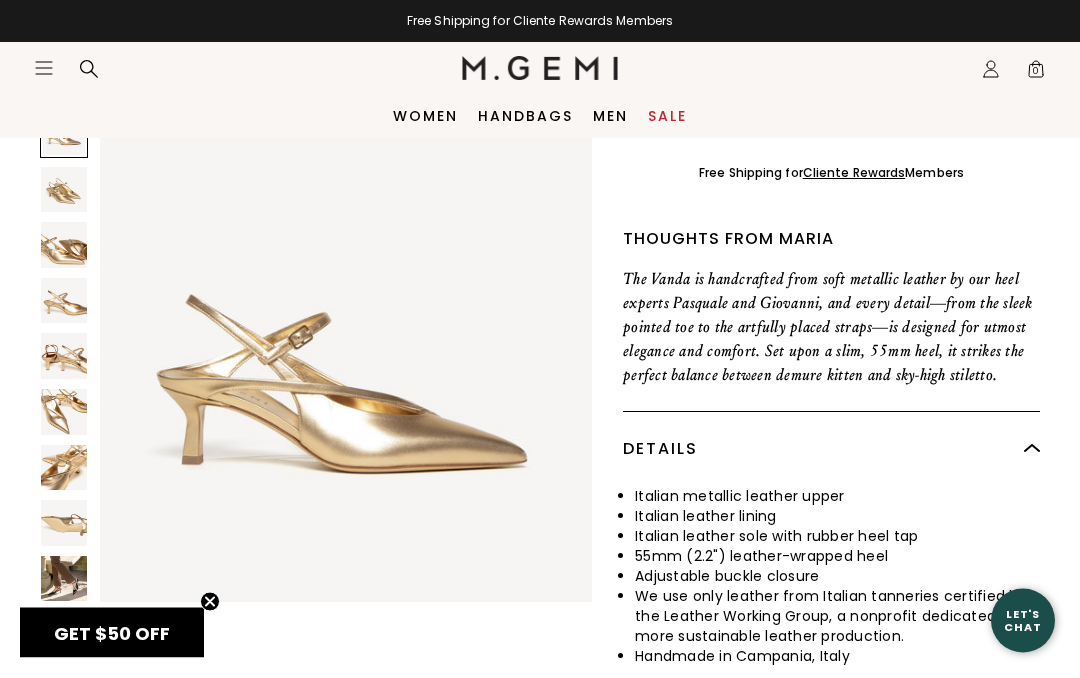 click at bounding box center [64, 190] 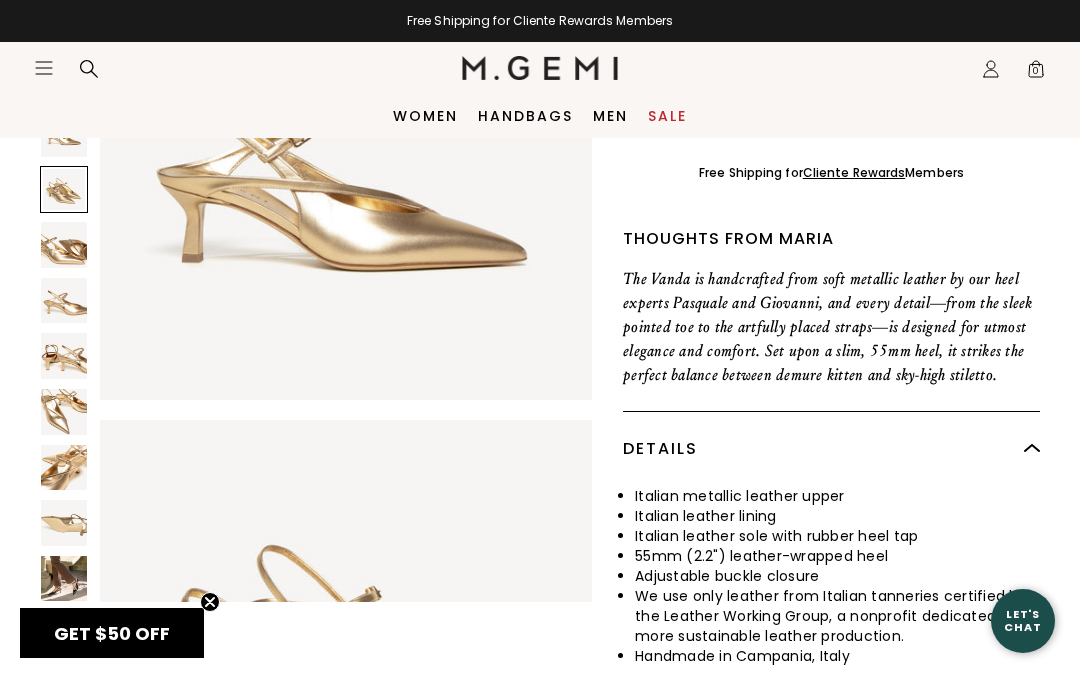 scroll, scrollTop: 512, scrollLeft: 0, axis: vertical 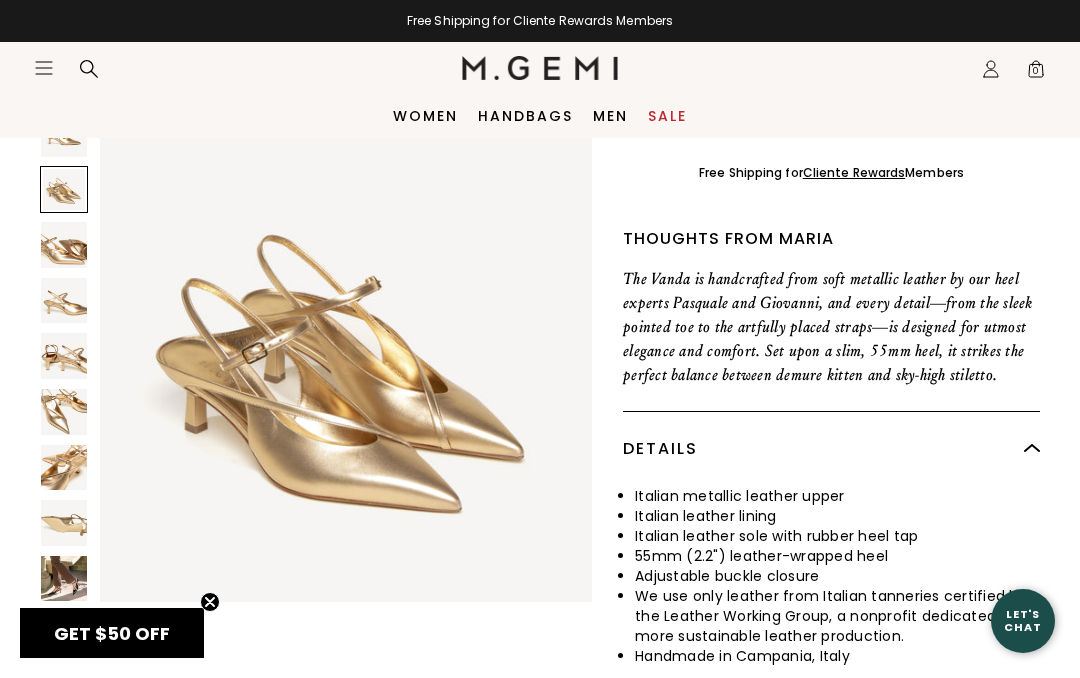 click at bounding box center [64, 245] 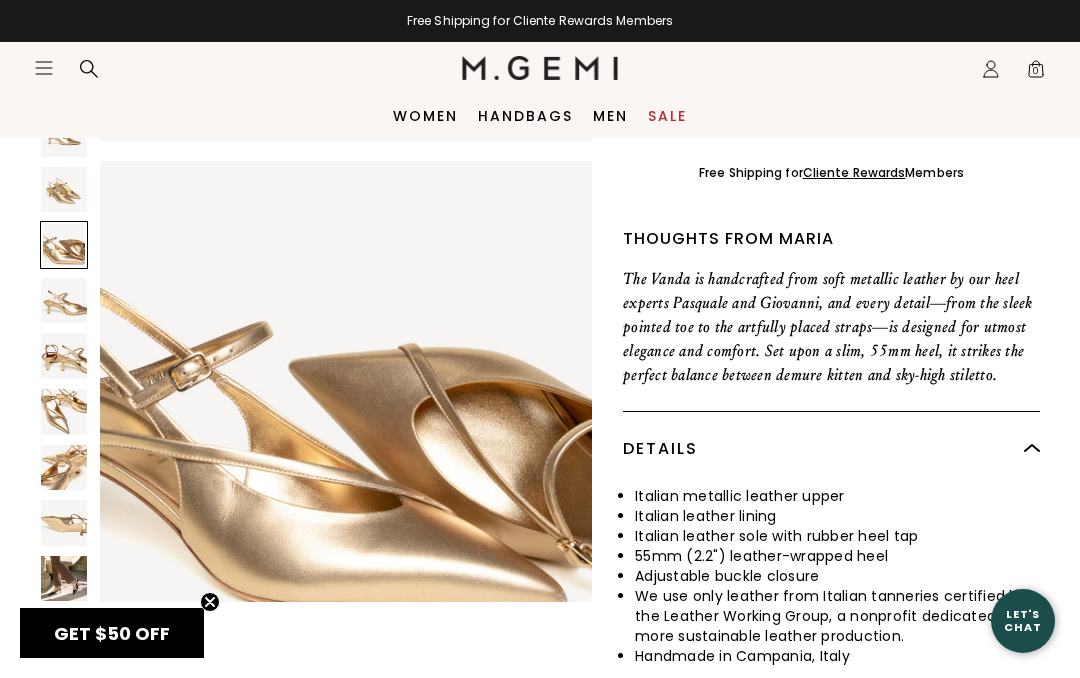 scroll, scrollTop: 1025, scrollLeft: 0, axis: vertical 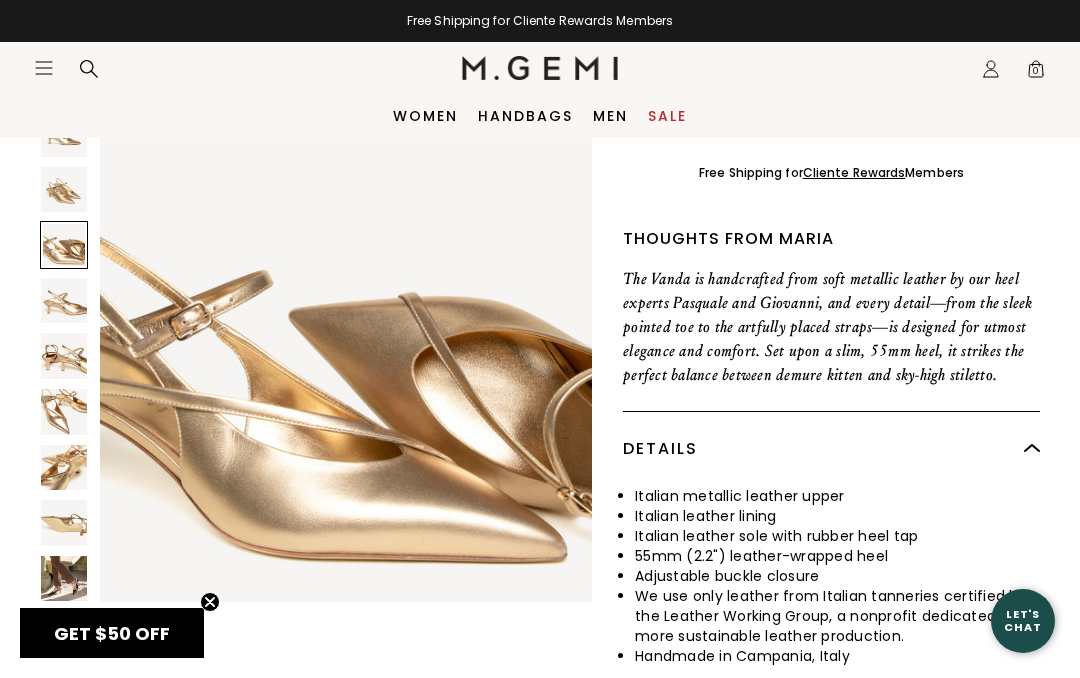 click at bounding box center [64, 301] 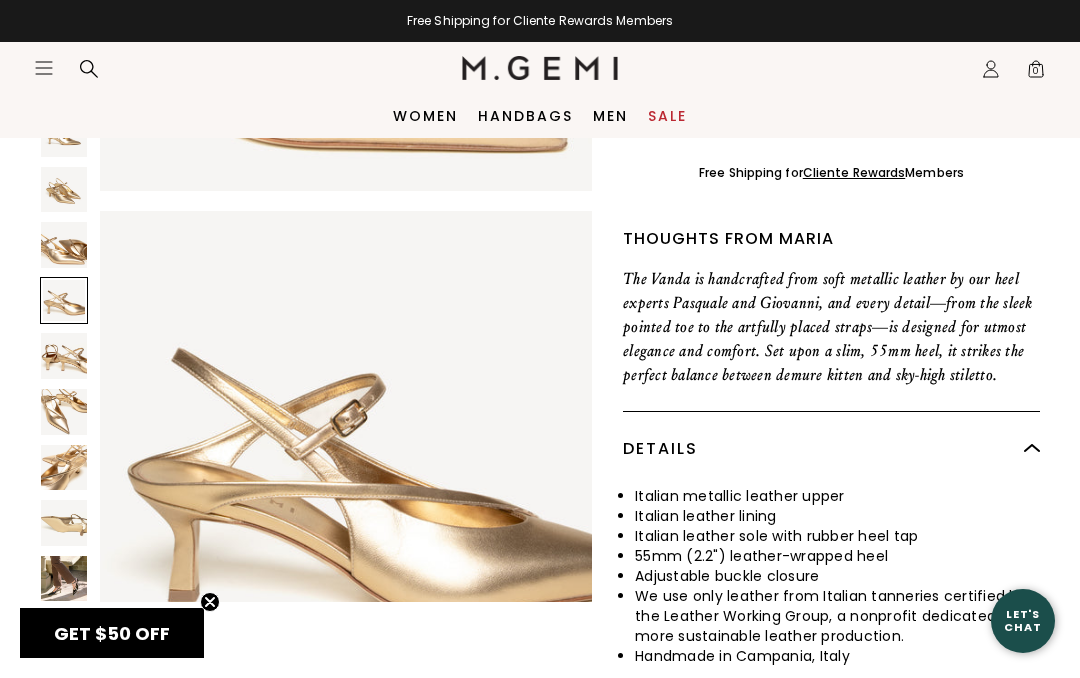 scroll, scrollTop: 1537, scrollLeft: 0, axis: vertical 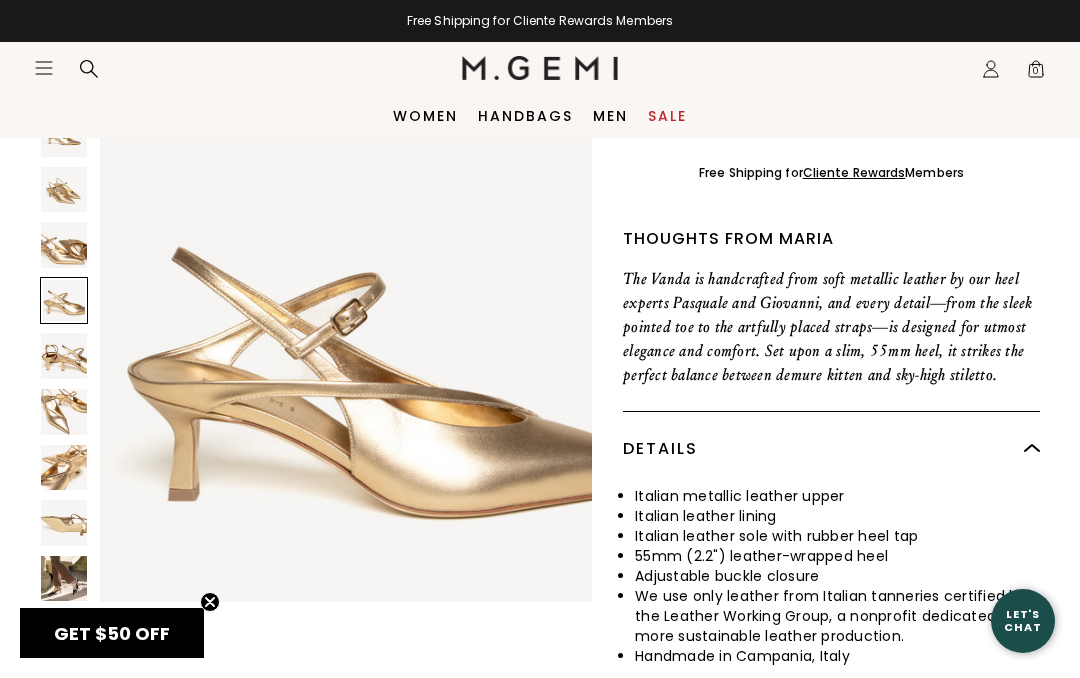 click at bounding box center (64, 356) 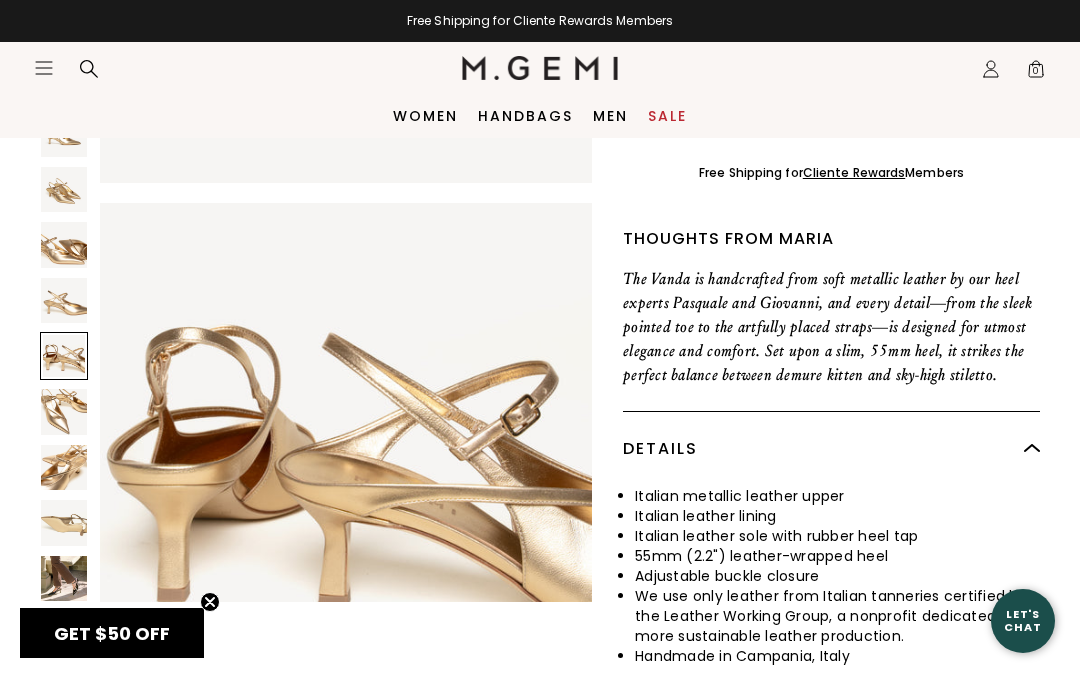 scroll, scrollTop: 2050, scrollLeft: 0, axis: vertical 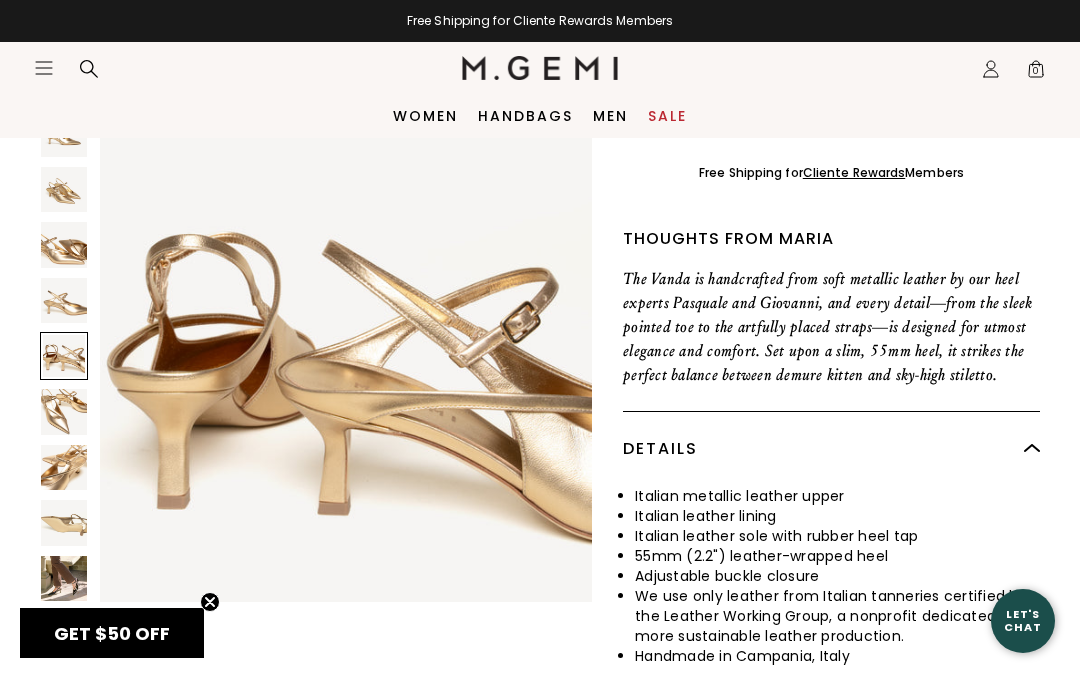 click at bounding box center (64, 412) 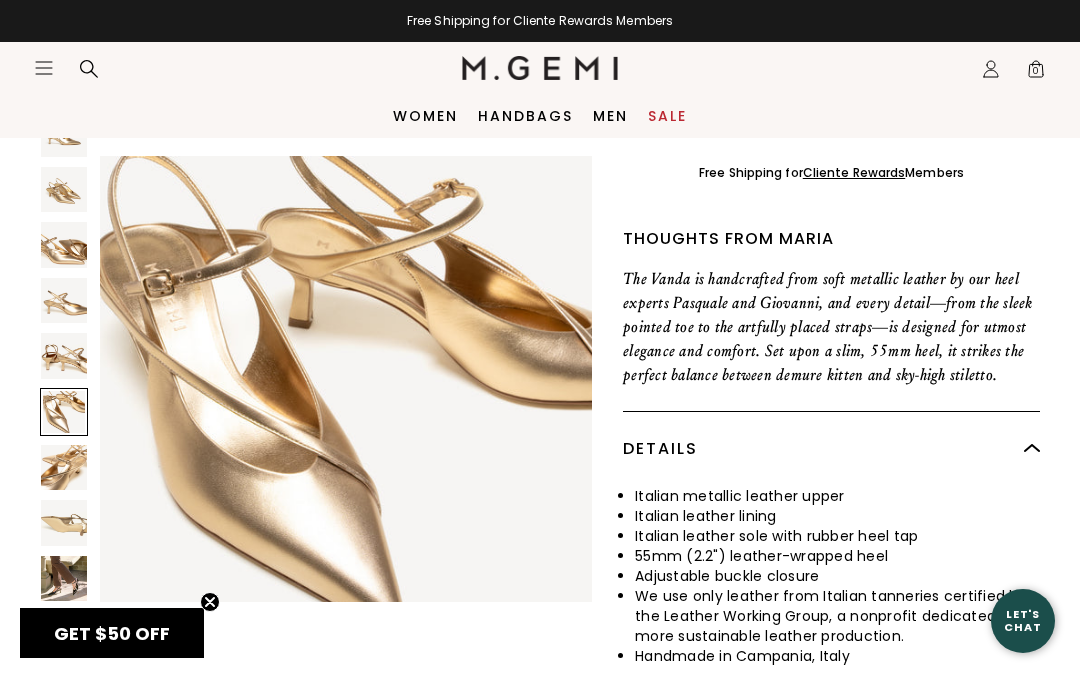 scroll, scrollTop: 2562, scrollLeft: 0, axis: vertical 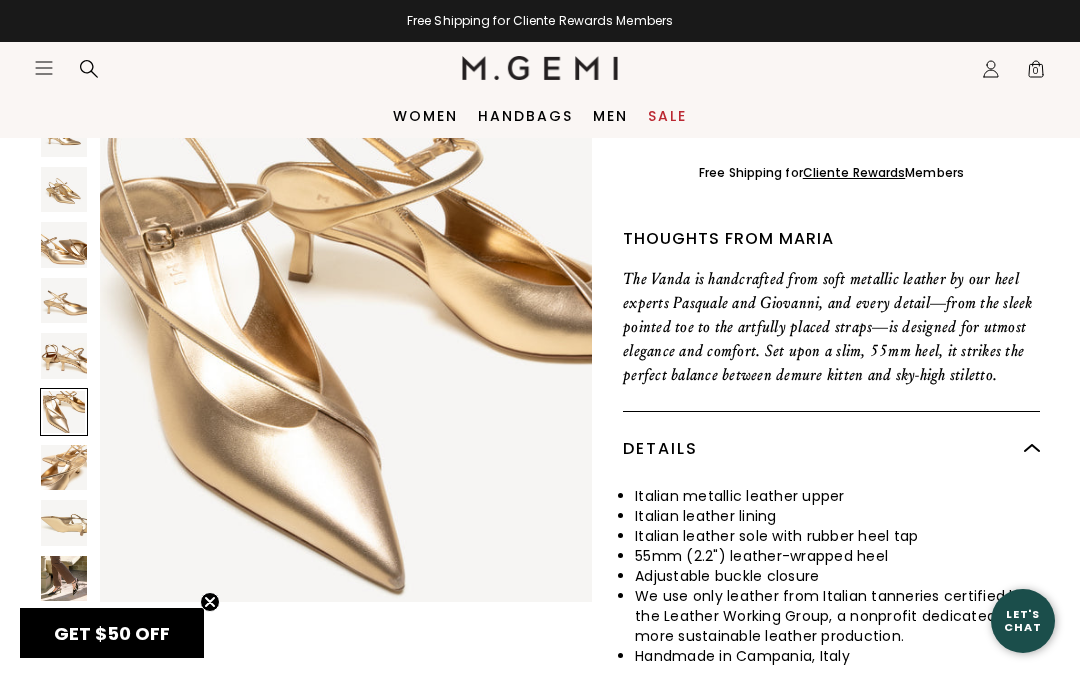 click at bounding box center [64, 468] 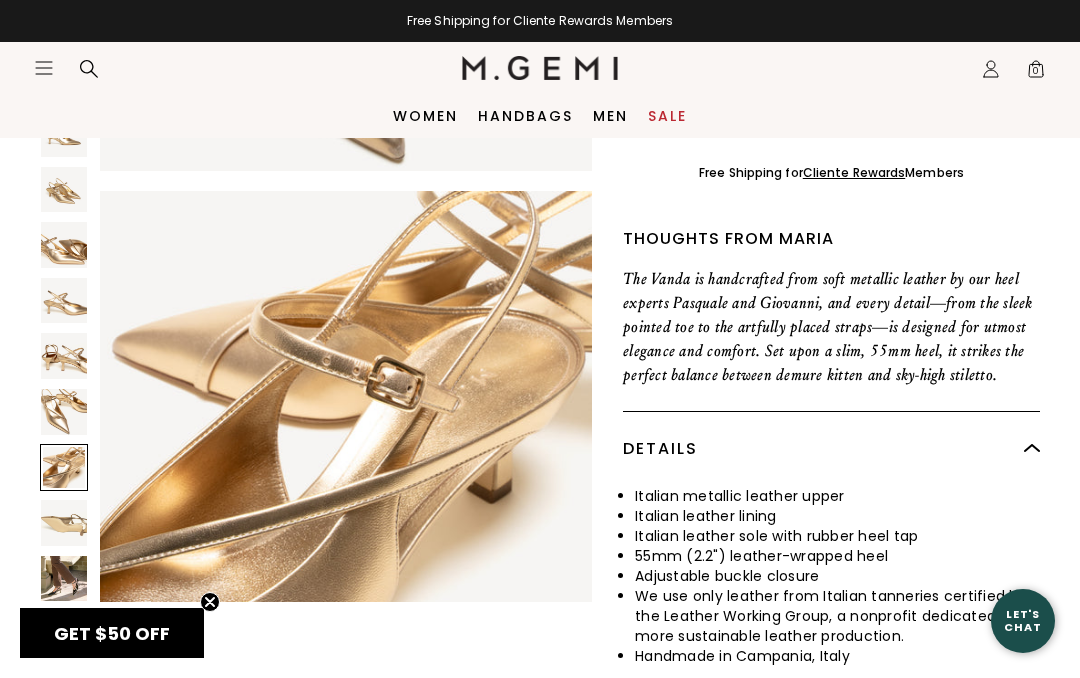 scroll, scrollTop: 3074, scrollLeft: 0, axis: vertical 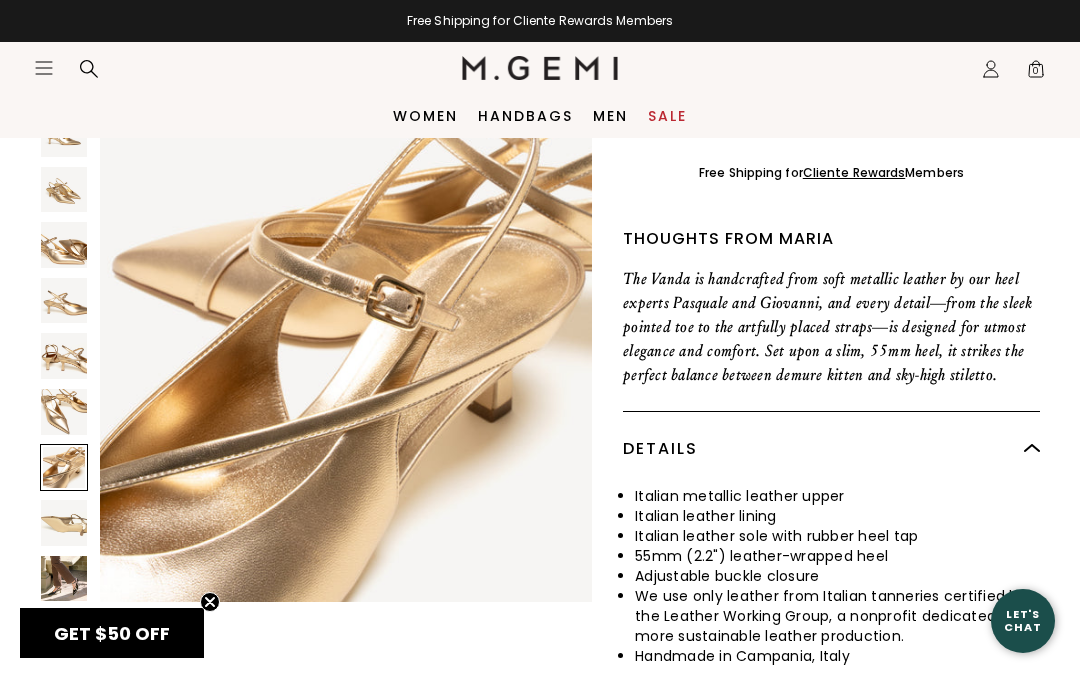click at bounding box center [64, 523] 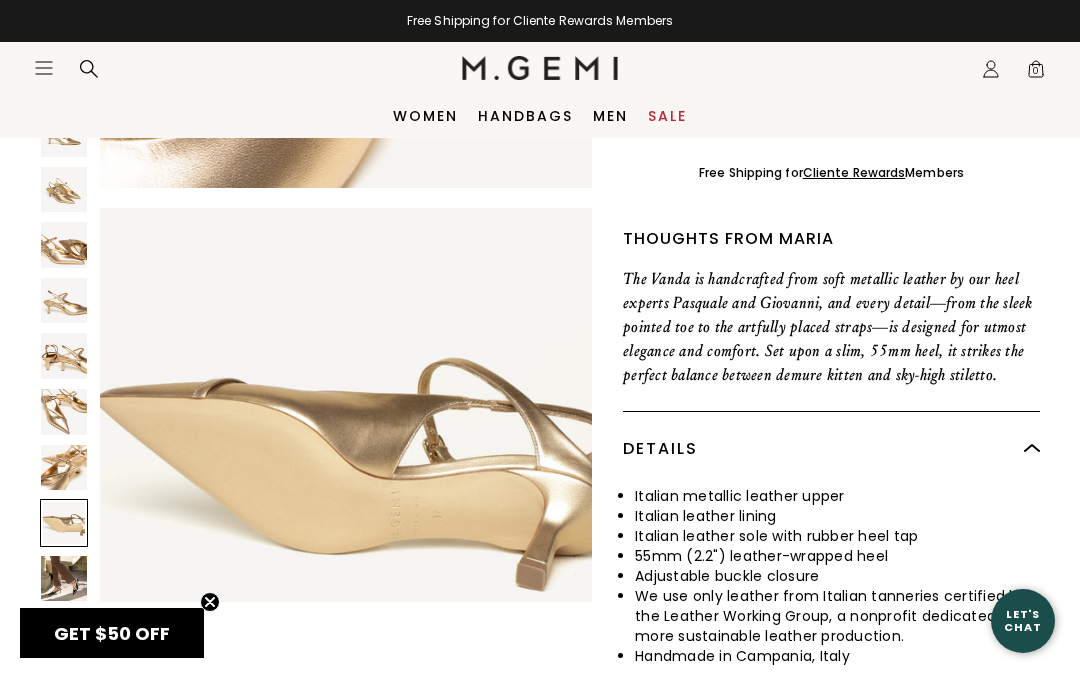 scroll, scrollTop: 3587, scrollLeft: 0, axis: vertical 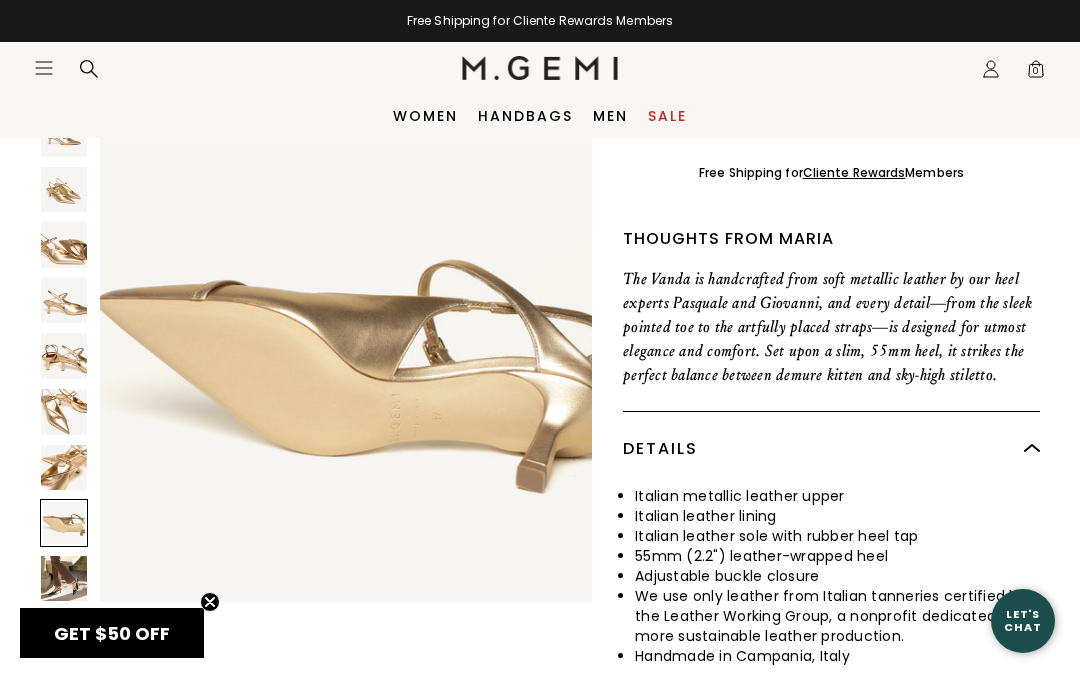 click at bounding box center [64, 579] 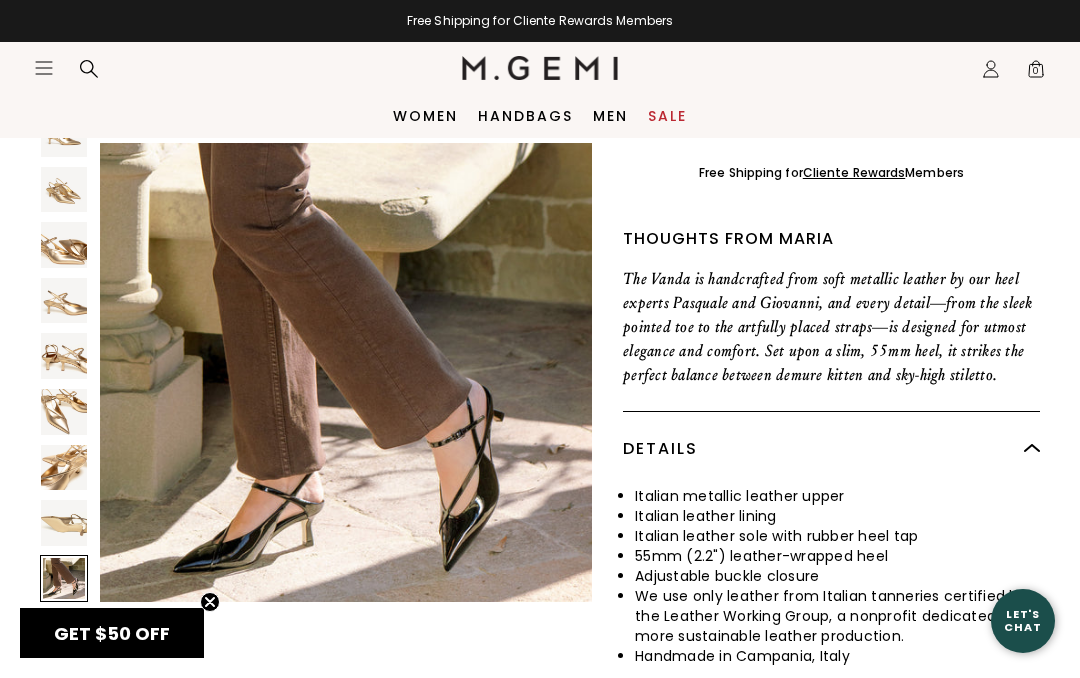 scroll, scrollTop: 4099, scrollLeft: 0, axis: vertical 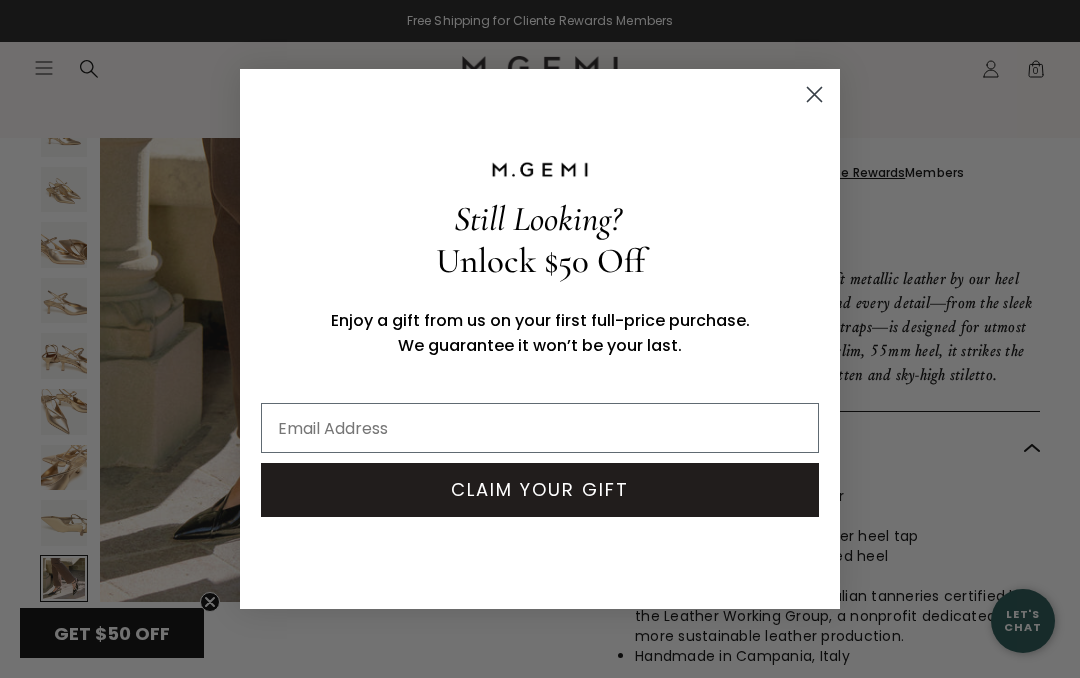 click 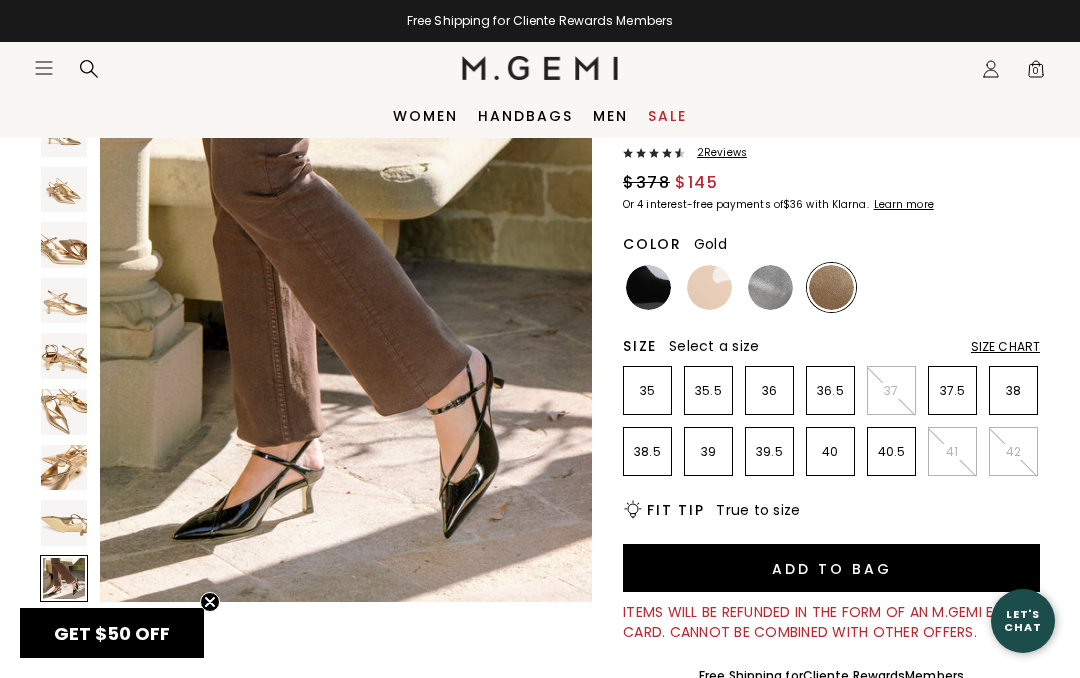 scroll, scrollTop: 0, scrollLeft: 0, axis: both 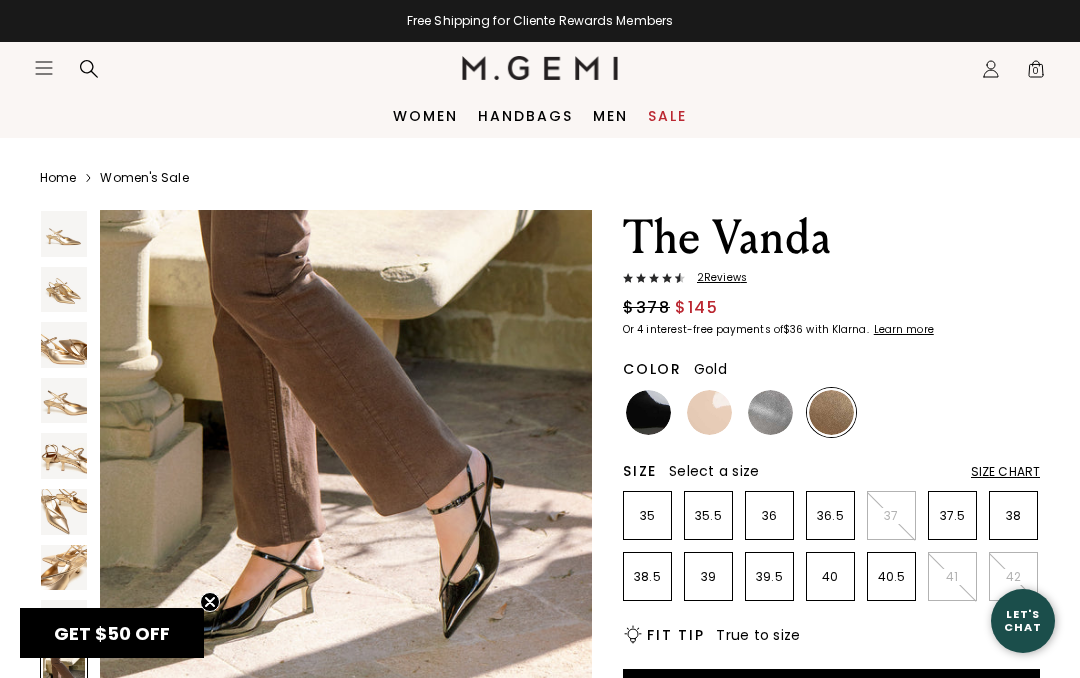 click at bounding box center [709, 412] 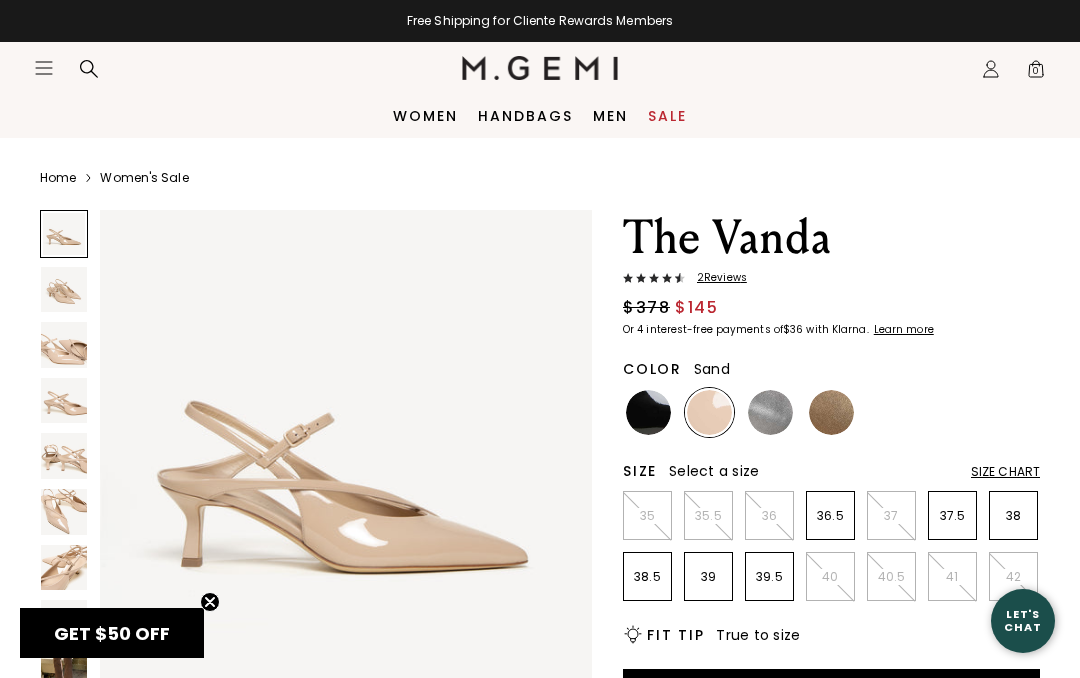 click at bounding box center (770, 412) 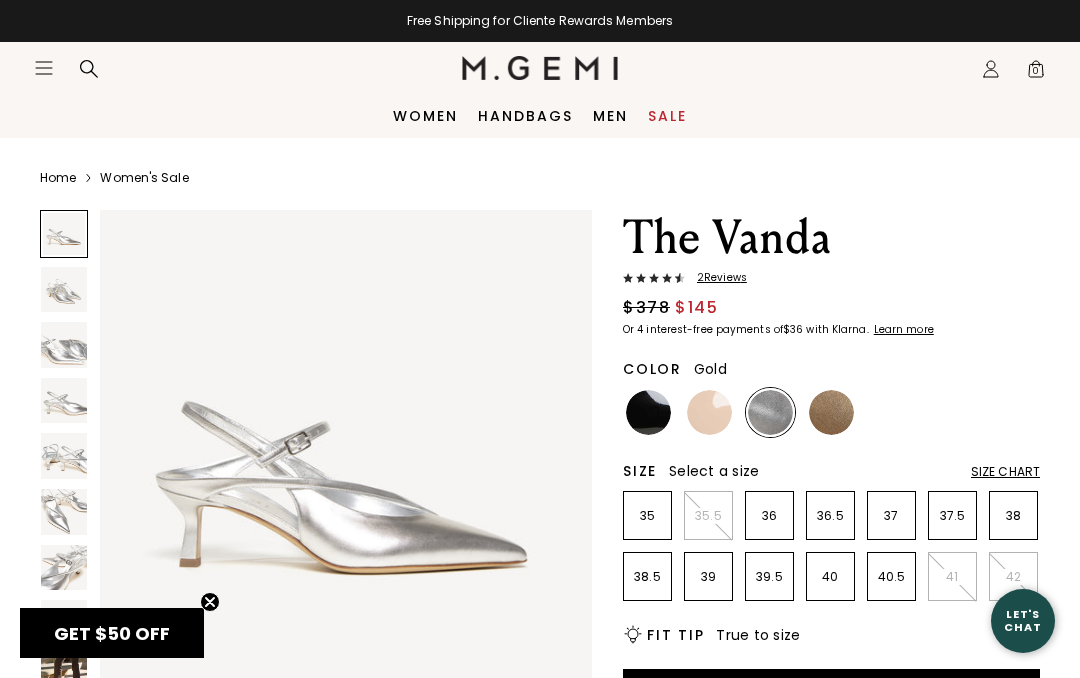 click at bounding box center (831, 412) 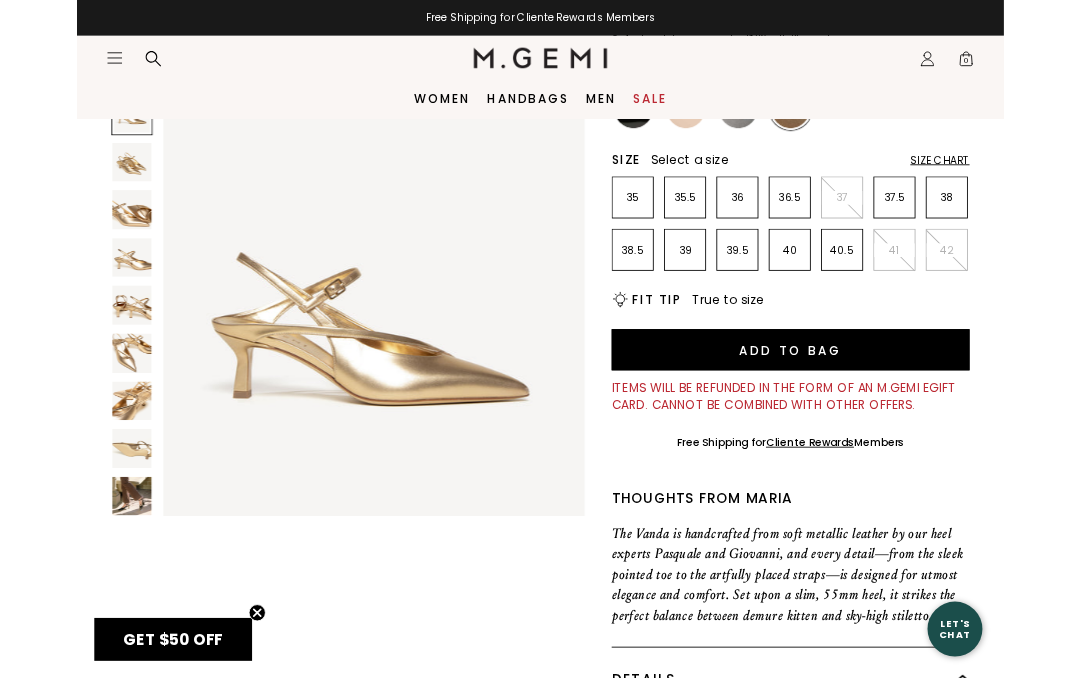 scroll, scrollTop: 281, scrollLeft: 0, axis: vertical 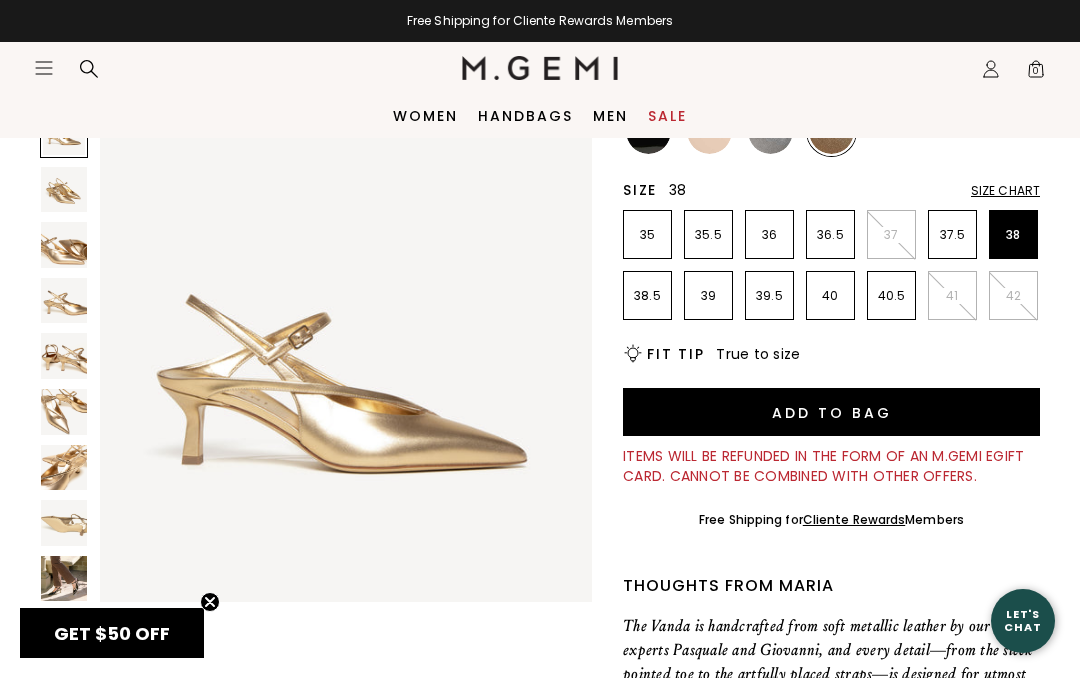 click on "38" at bounding box center (1013, 234) 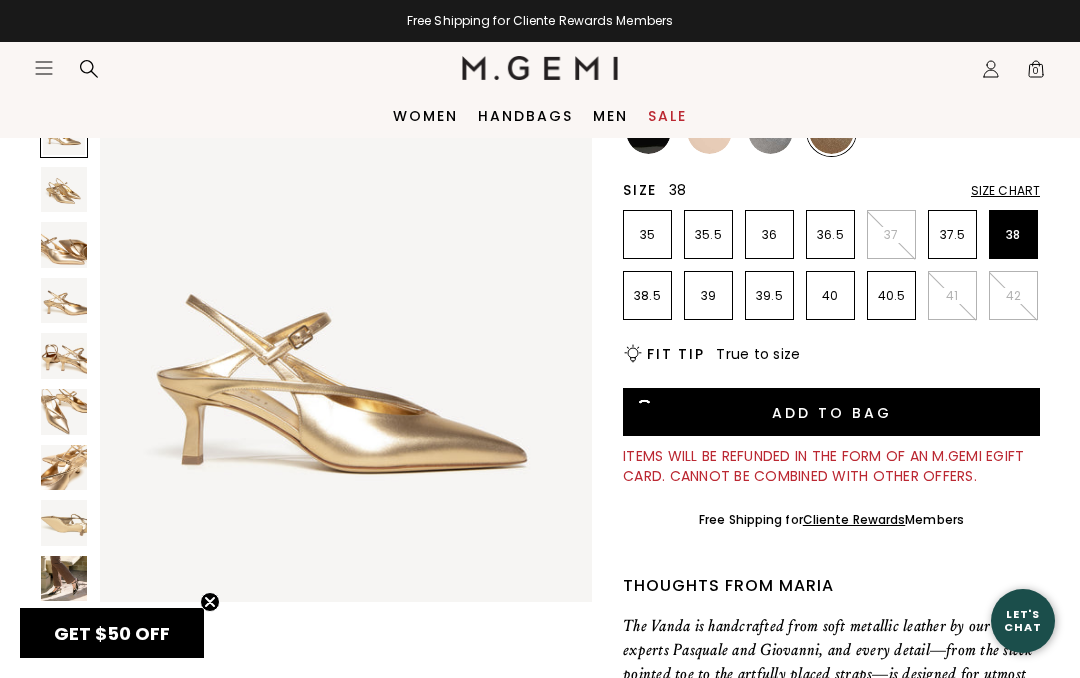 scroll, scrollTop: 0, scrollLeft: 0, axis: both 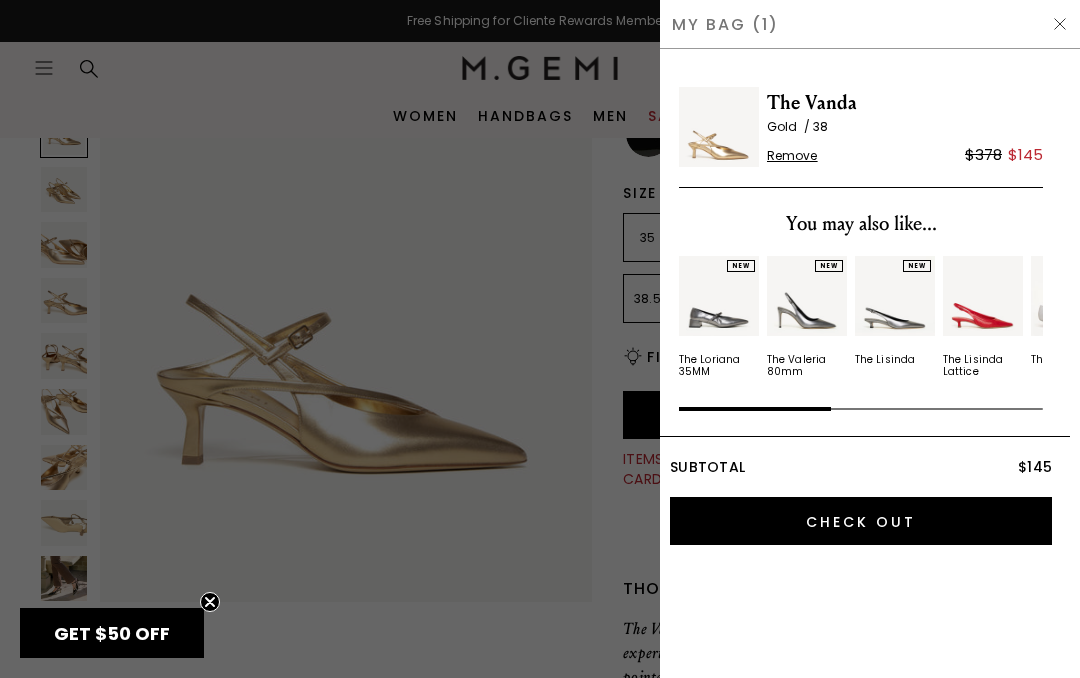 click at bounding box center [1060, 24] 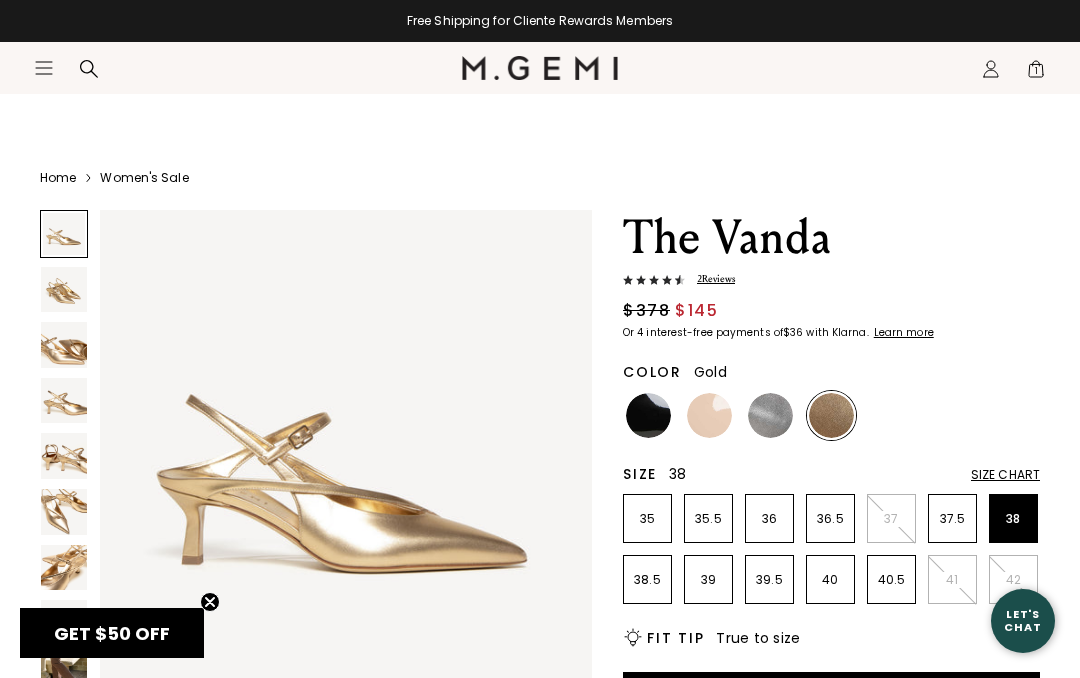 scroll, scrollTop: 281, scrollLeft: 0, axis: vertical 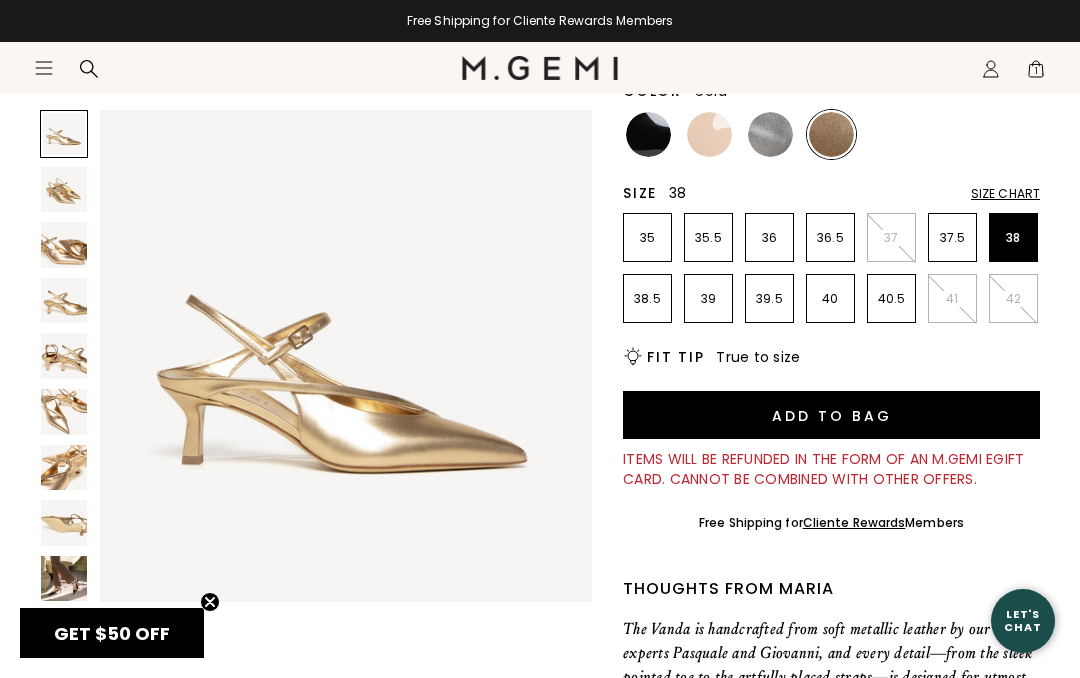 click on "Icons/20x20/hamburger@2x
Women
Shop All Shoes
New Arrivals
Bestsellers Essentials" at bounding box center [540, 90] 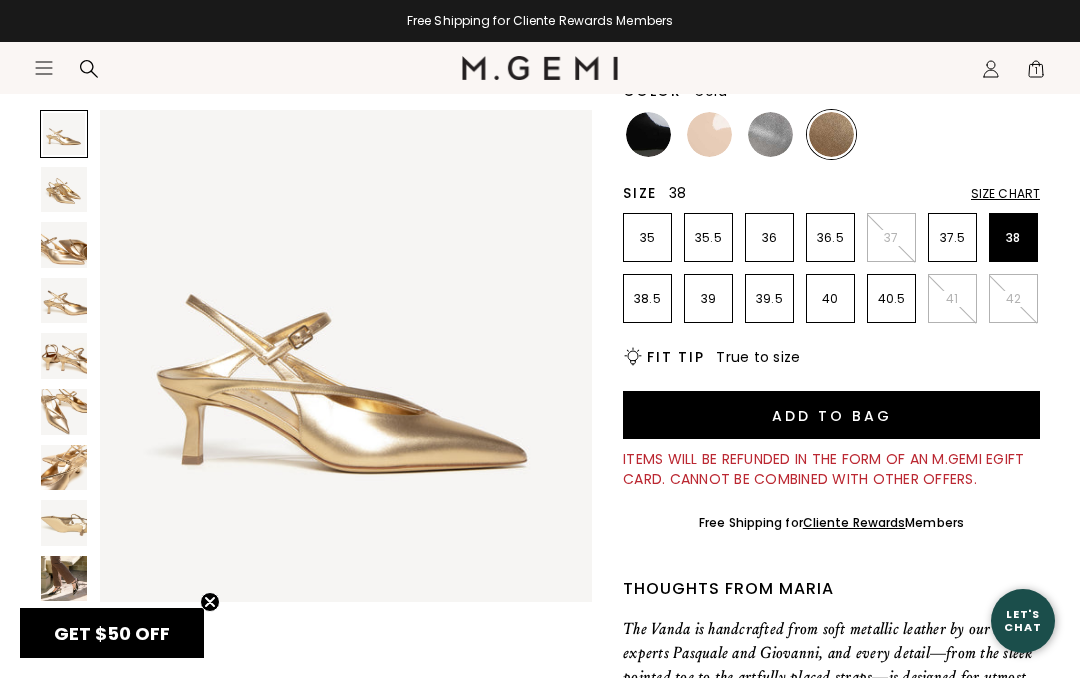 click on "Icons/20x20/hamburger@2x
Women
Shop All Shoes
New Arrivals
Bestsellers Essentials" at bounding box center [540, 90] 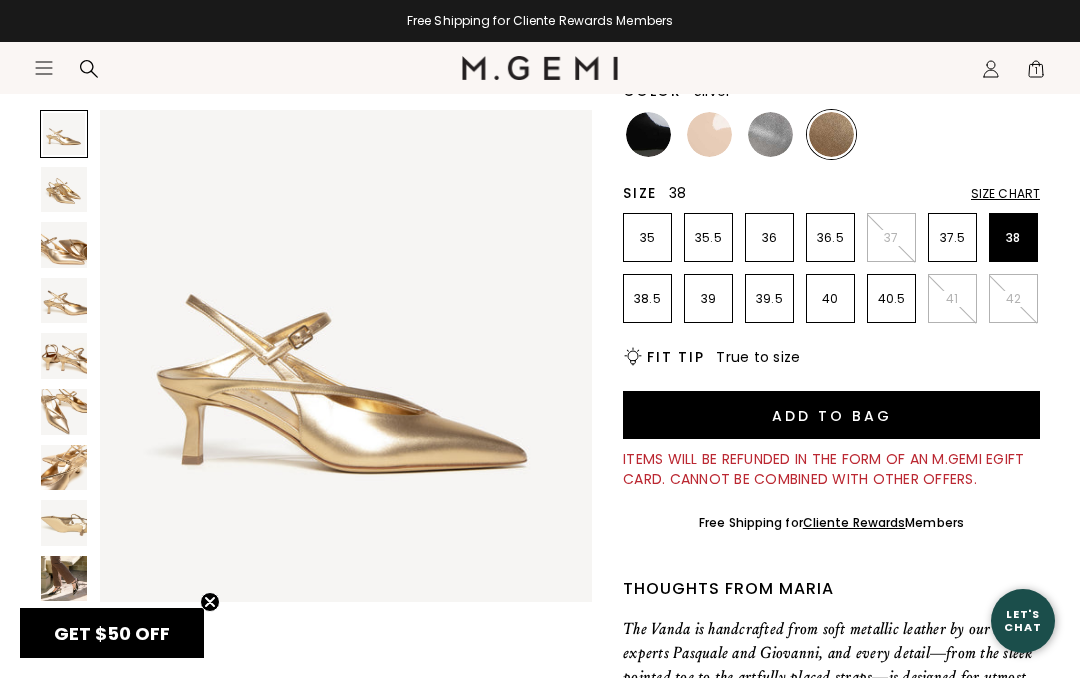click at bounding box center (770, 134) 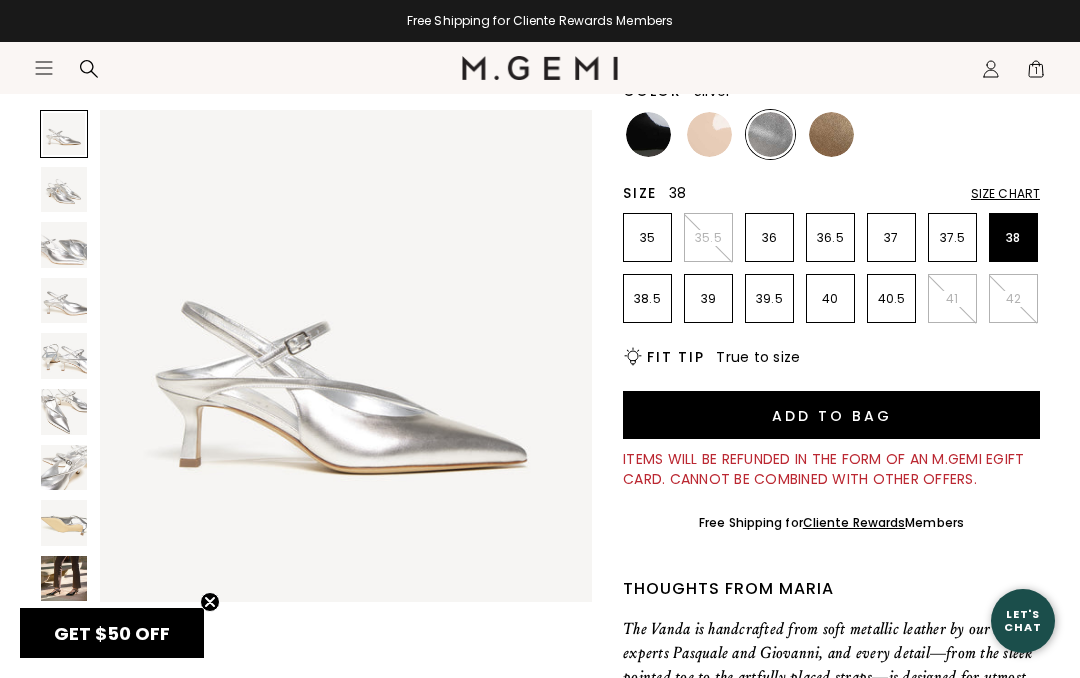 click on "Icons/20x20/hamburger@2x
Women
Shop All Shoes
New Arrivals
Bestsellers Essentials" at bounding box center (540, 90) 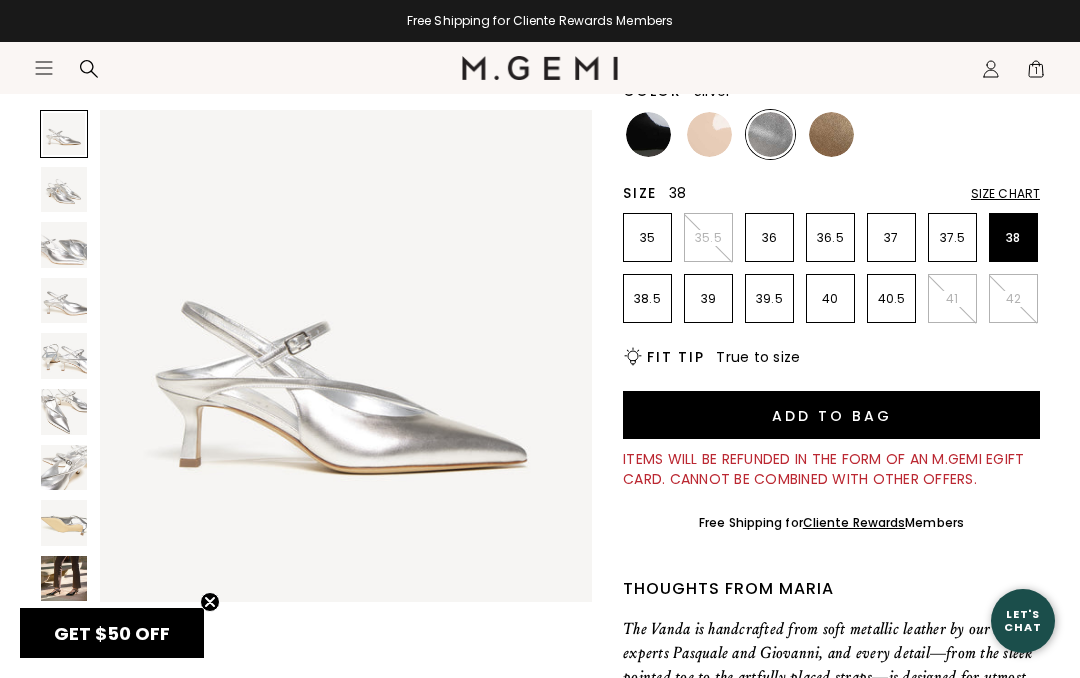 click on "Icons/20x20/hamburger@2x
Women
Shop All Shoes
New Arrivals
Bestsellers Essentials" at bounding box center [540, 90] 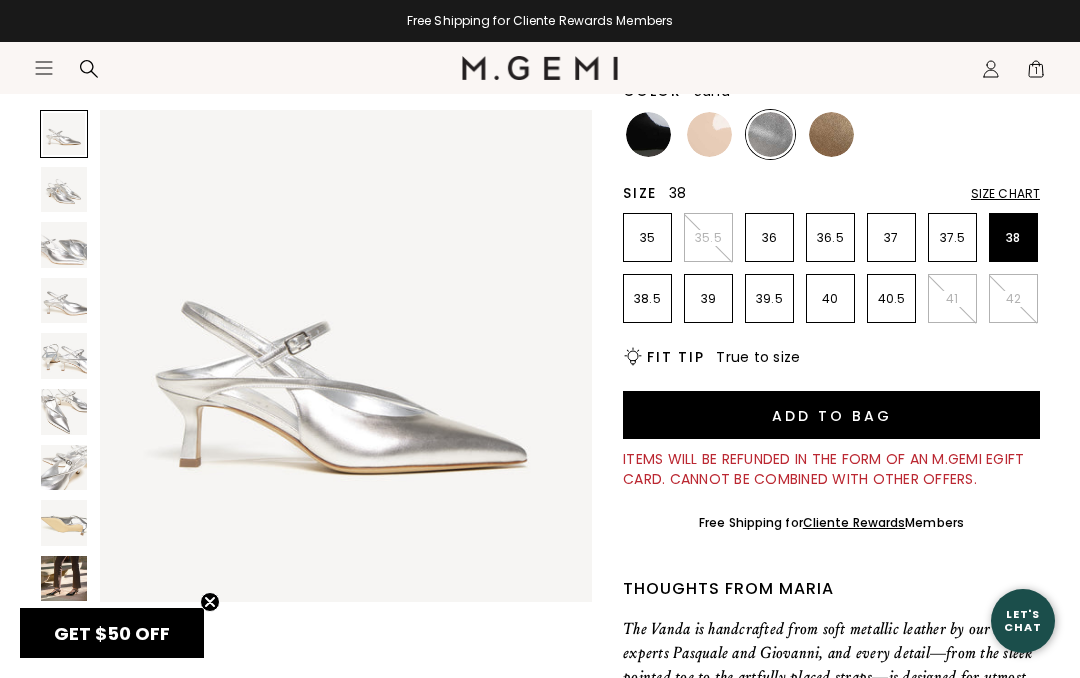 click at bounding box center [709, 134] 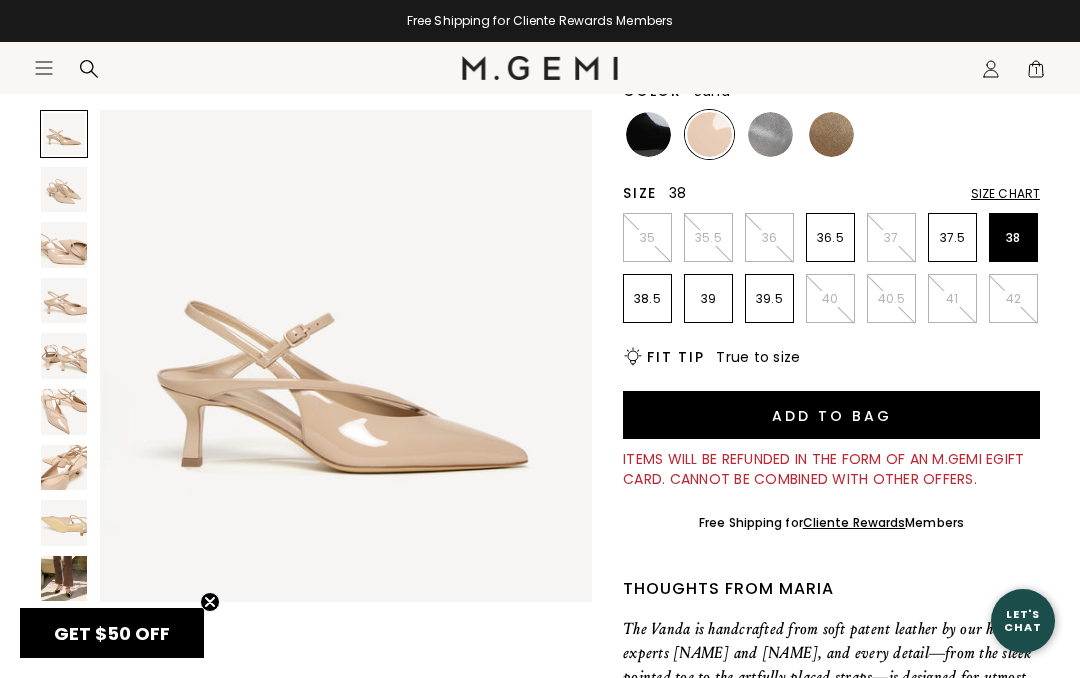 click at bounding box center (648, 134) 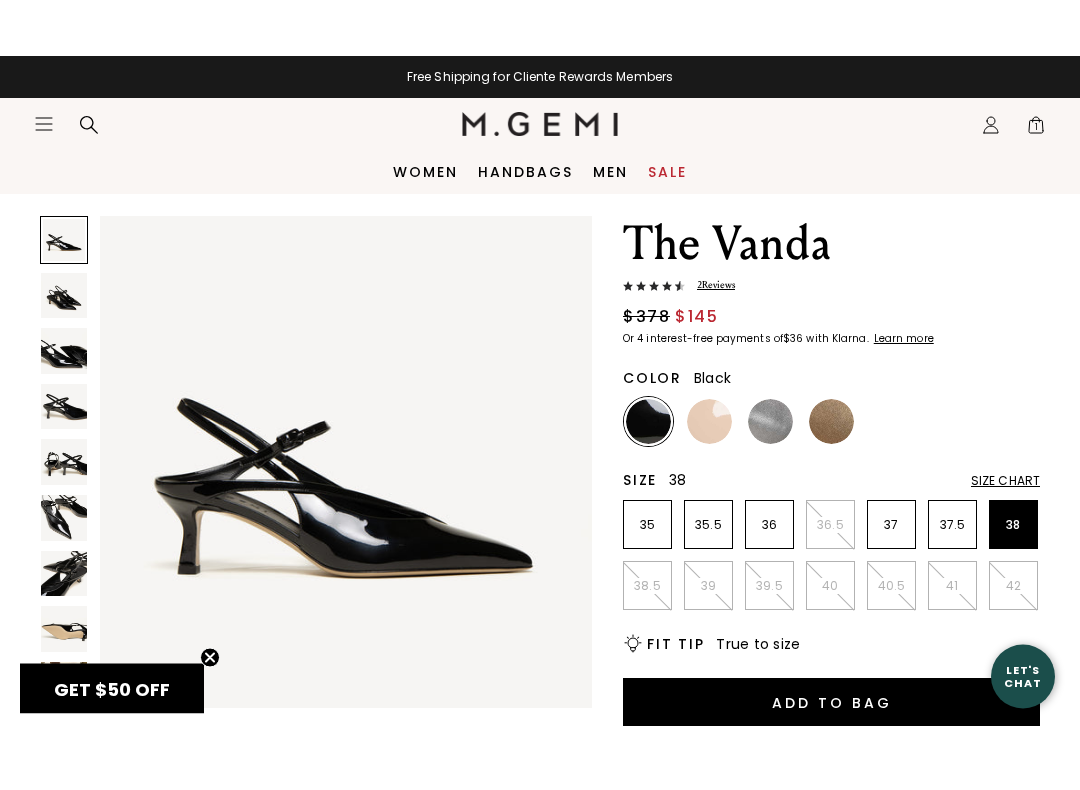 scroll, scrollTop: 41, scrollLeft: 0, axis: vertical 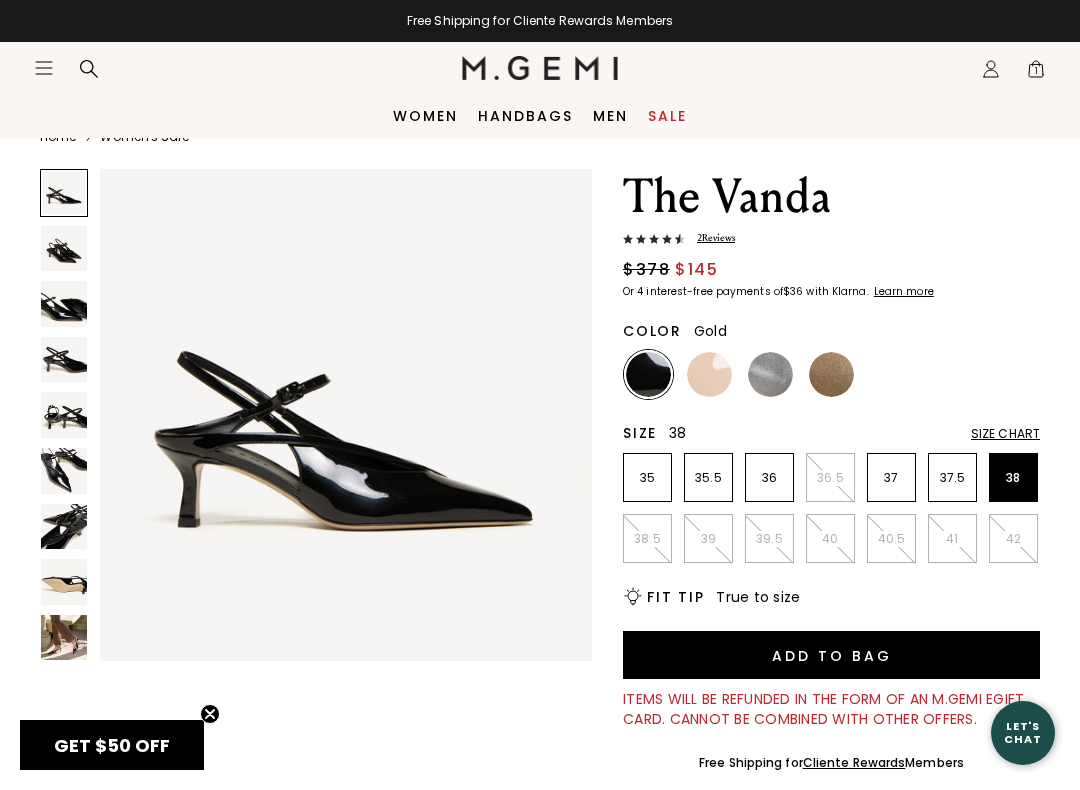 click at bounding box center [831, 374] 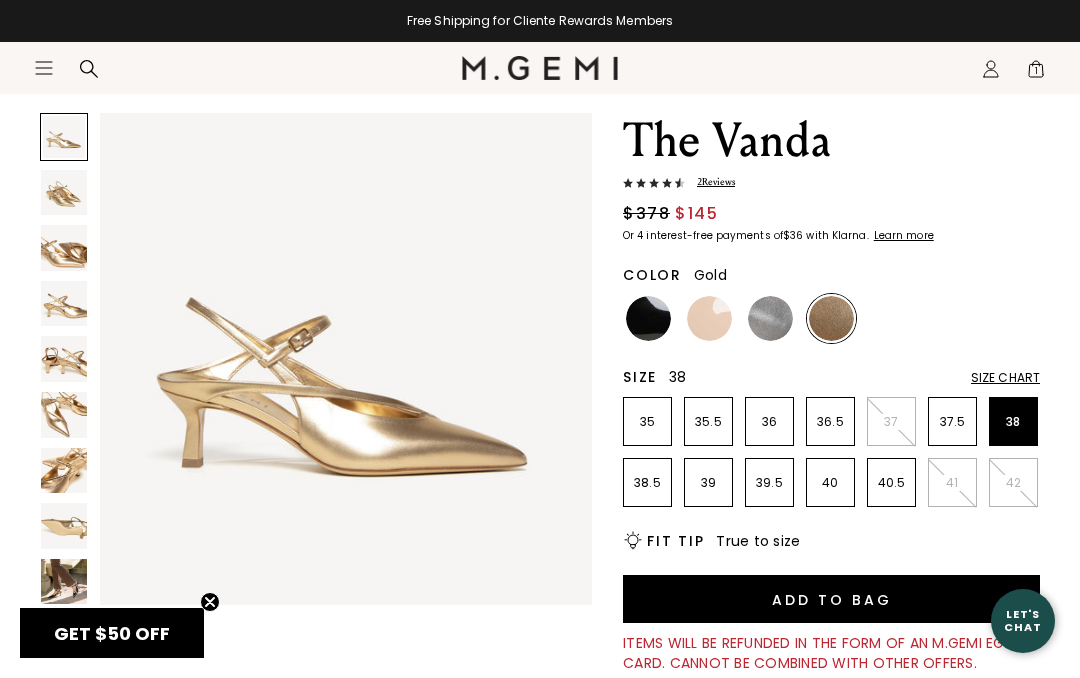 scroll, scrollTop: 105, scrollLeft: 0, axis: vertical 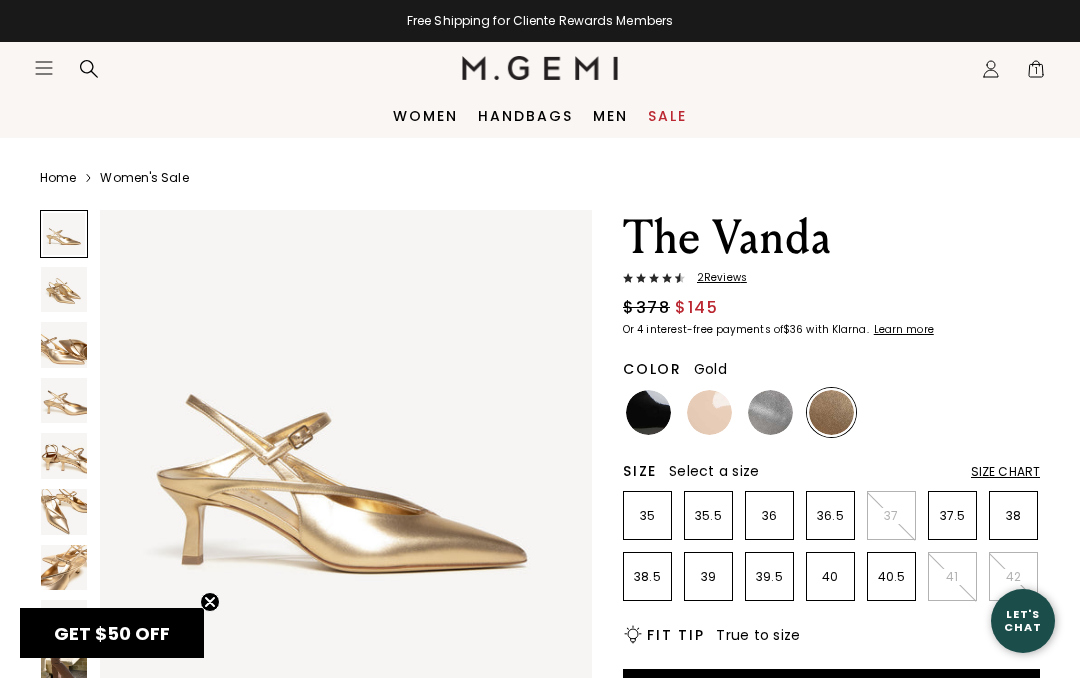 click at bounding box center [64, 290] 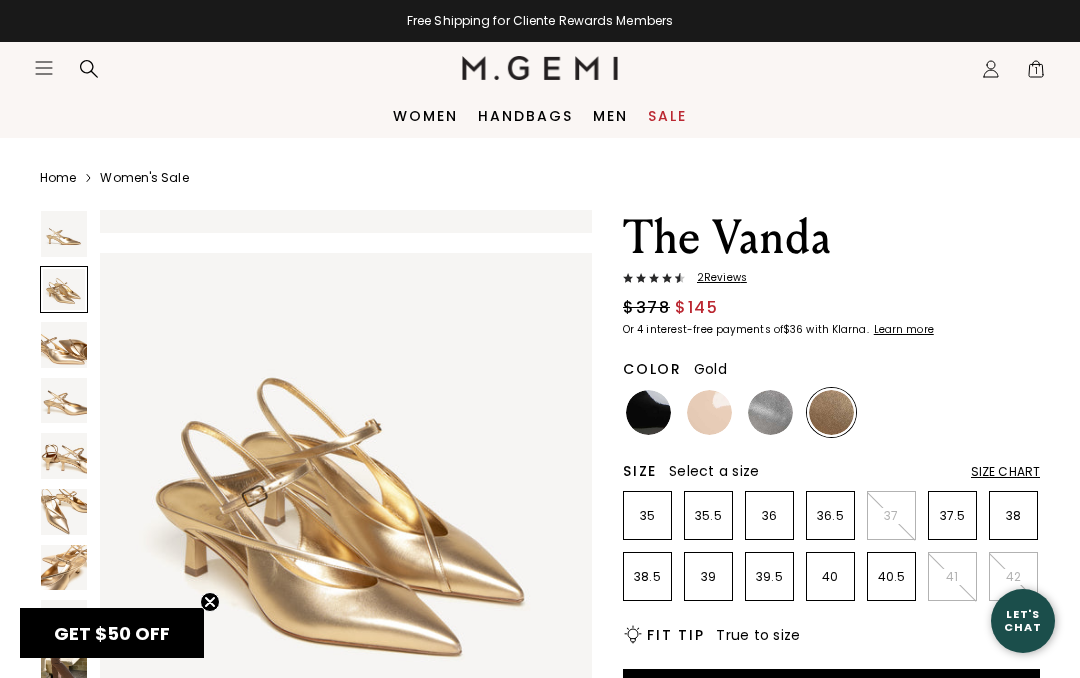 scroll, scrollTop: 512, scrollLeft: 0, axis: vertical 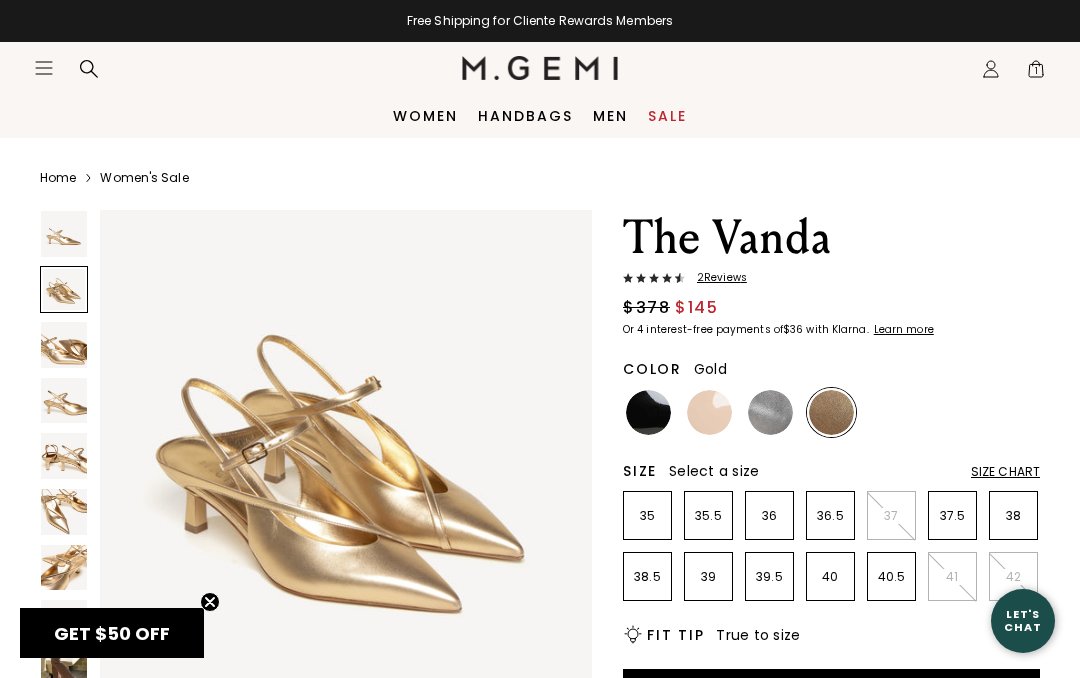 click at bounding box center (64, 345) 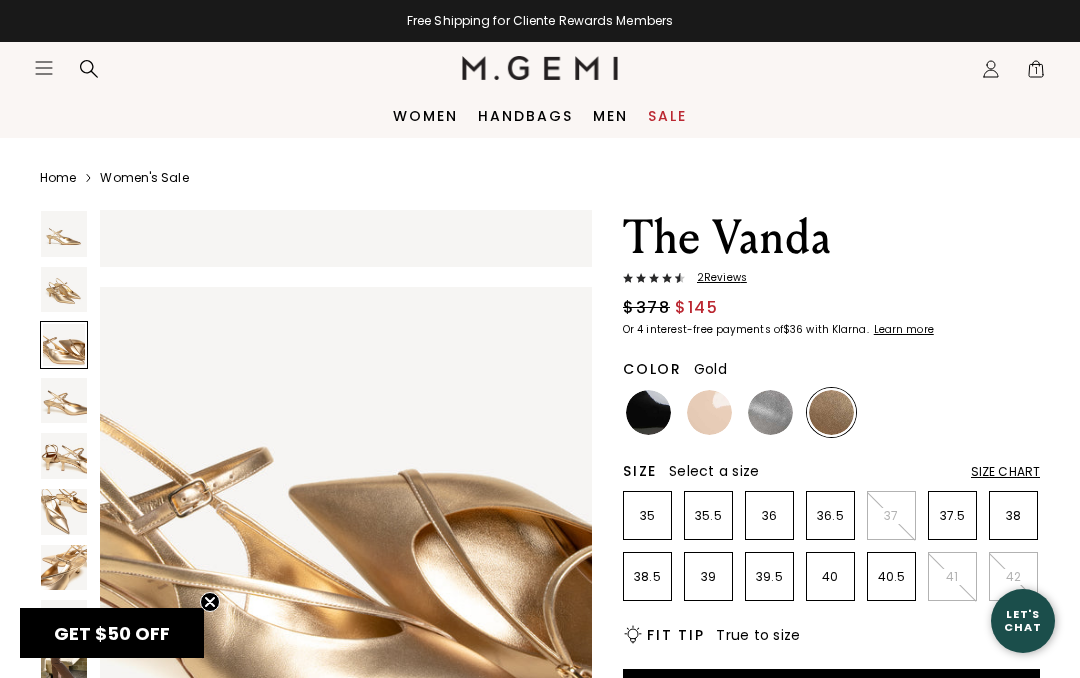 scroll, scrollTop: 1025, scrollLeft: 0, axis: vertical 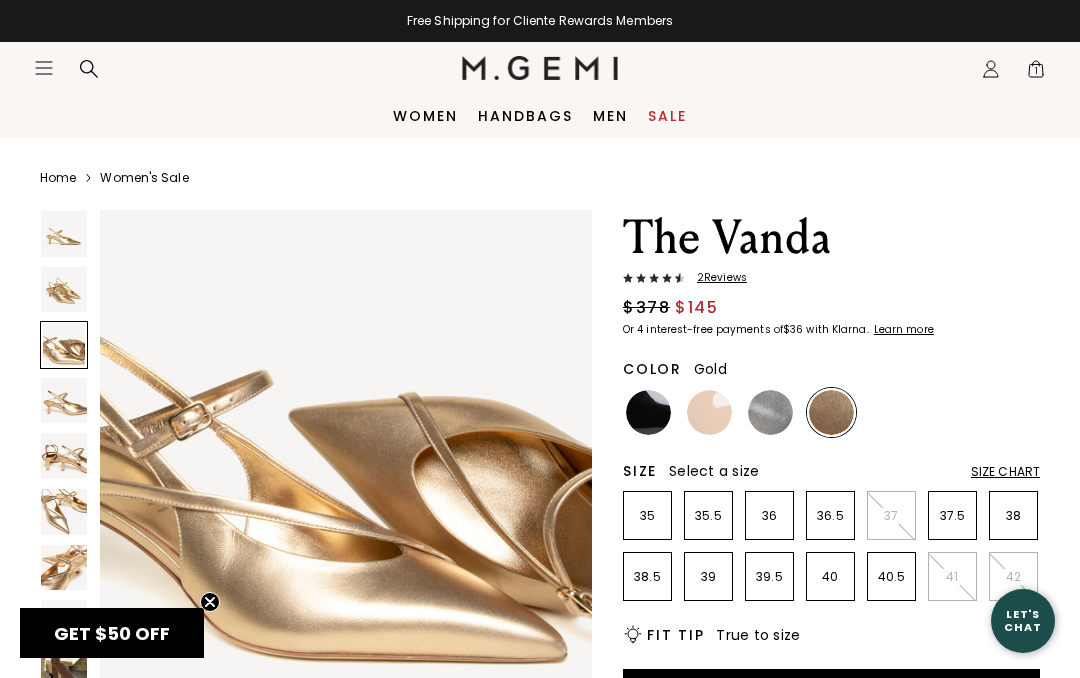 click at bounding box center (64, 401) 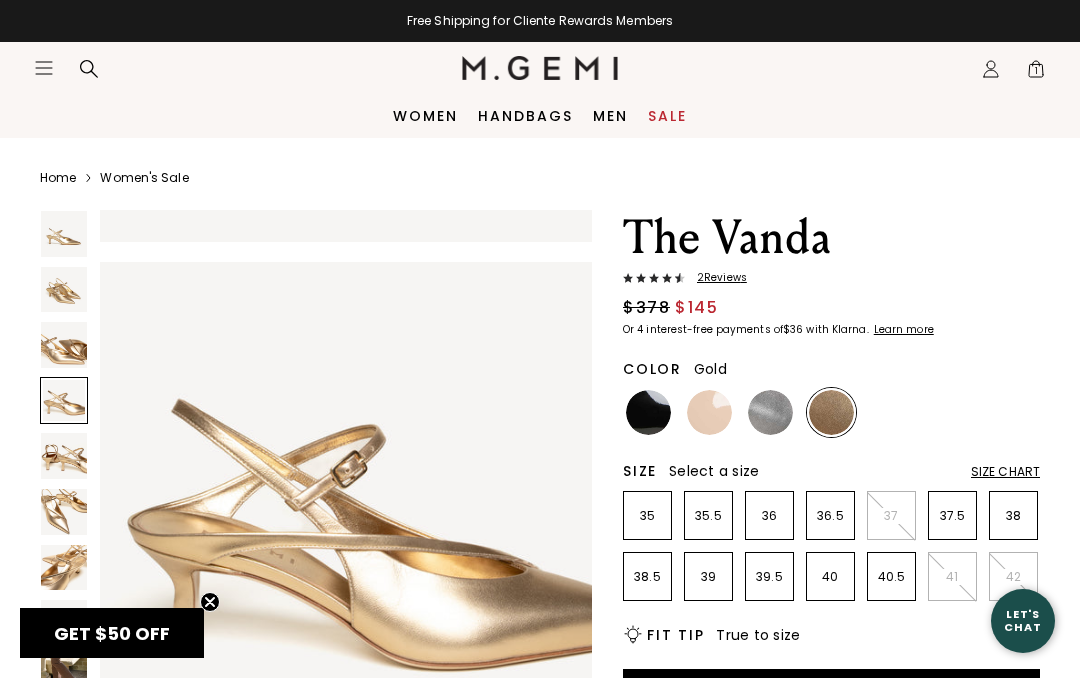 scroll, scrollTop: 1537, scrollLeft: 0, axis: vertical 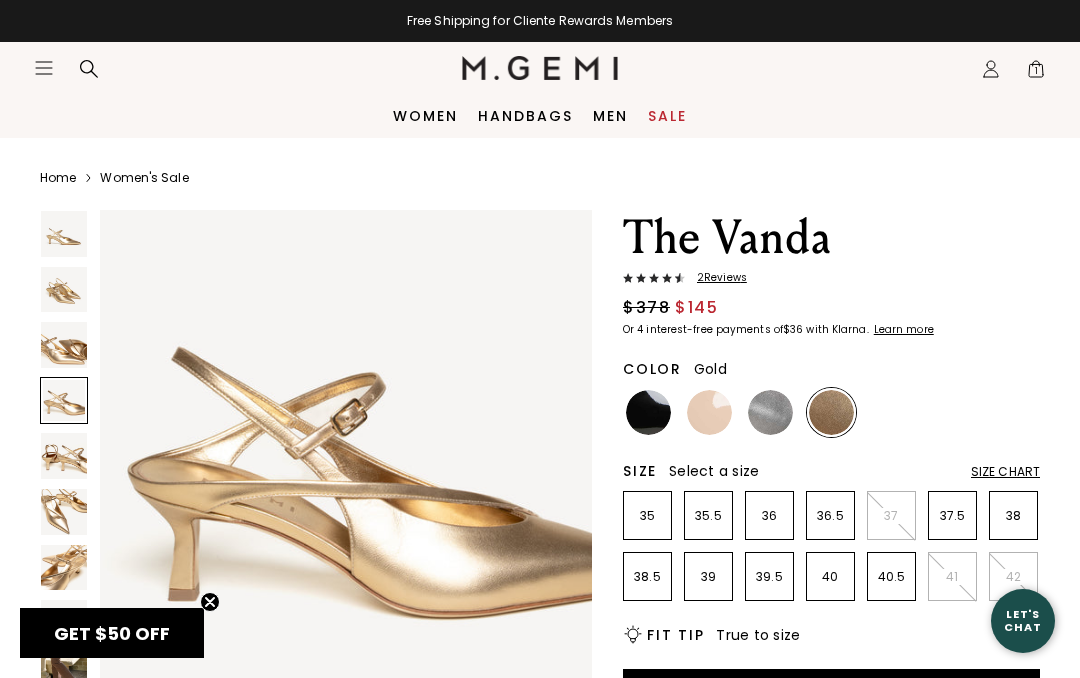 click at bounding box center (64, 456) 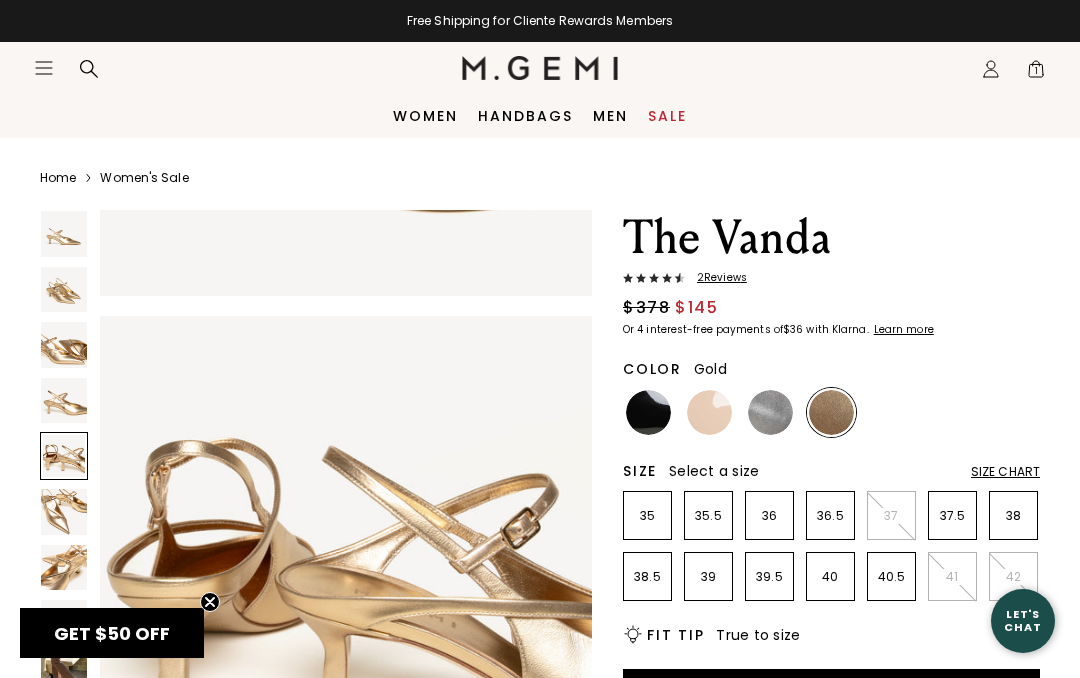 scroll, scrollTop: 2050, scrollLeft: 0, axis: vertical 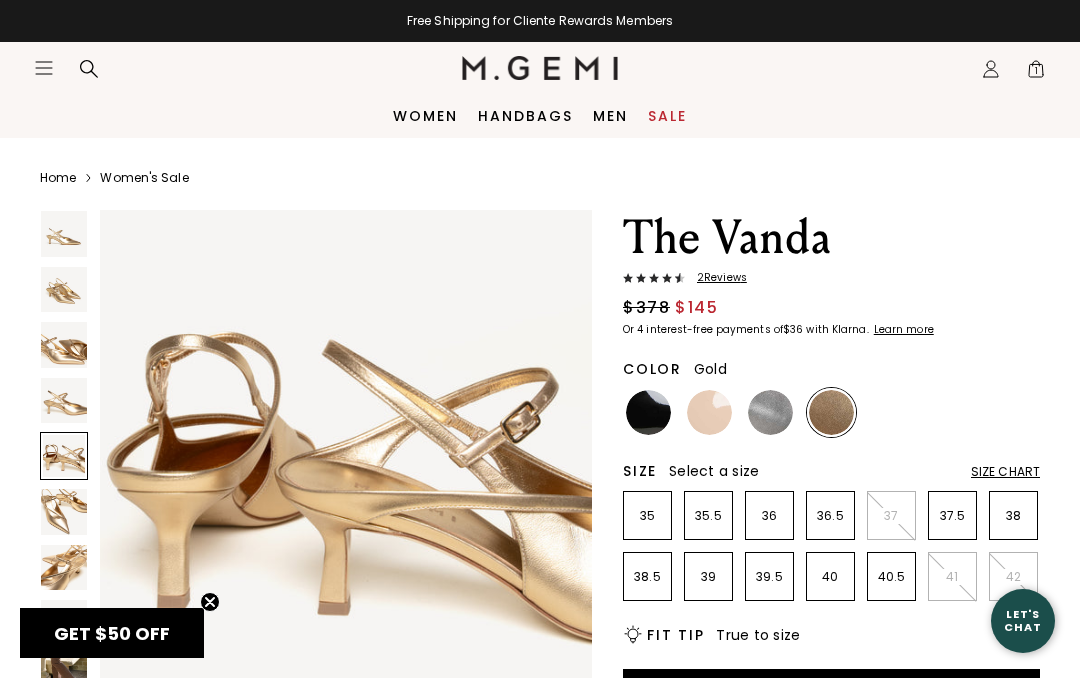 click at bounding box center (64, 512) 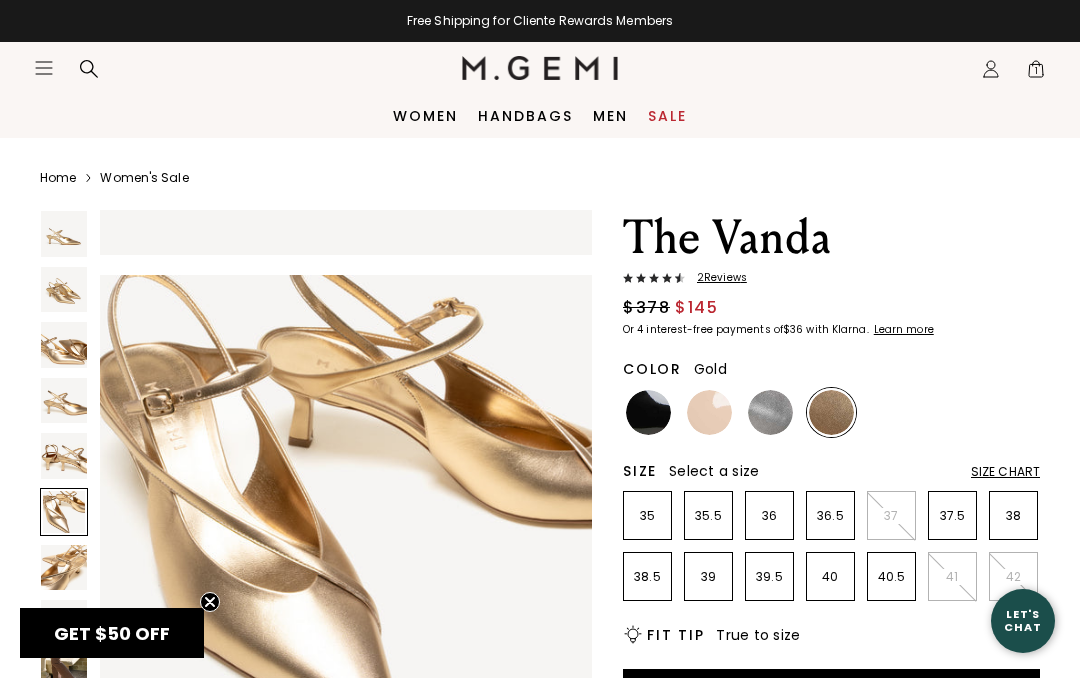 scroll, scrollTop: 2562, scrollLeft: 0, axis: vertical 